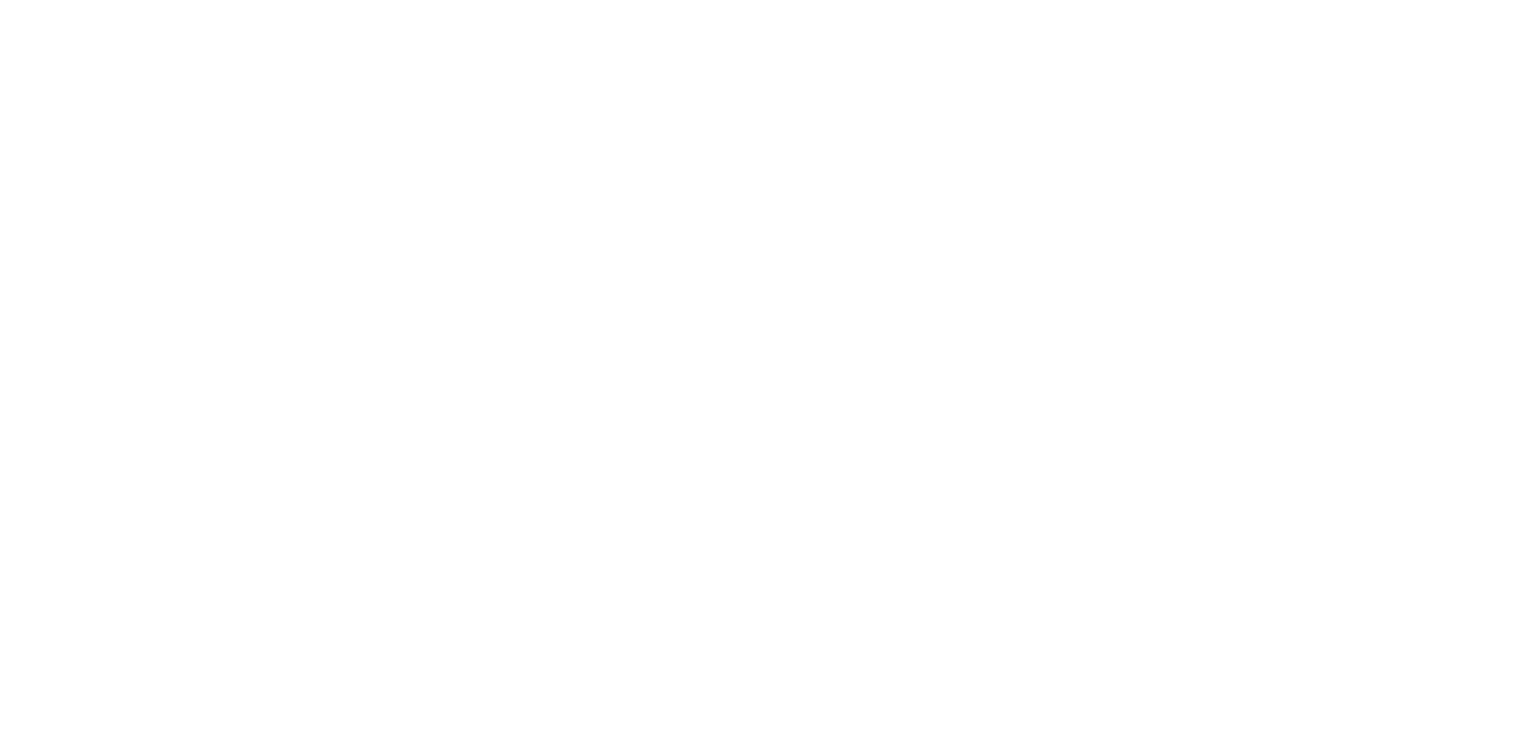 scroll, scrollTop: 0, scrollLeft: 0, axis: both 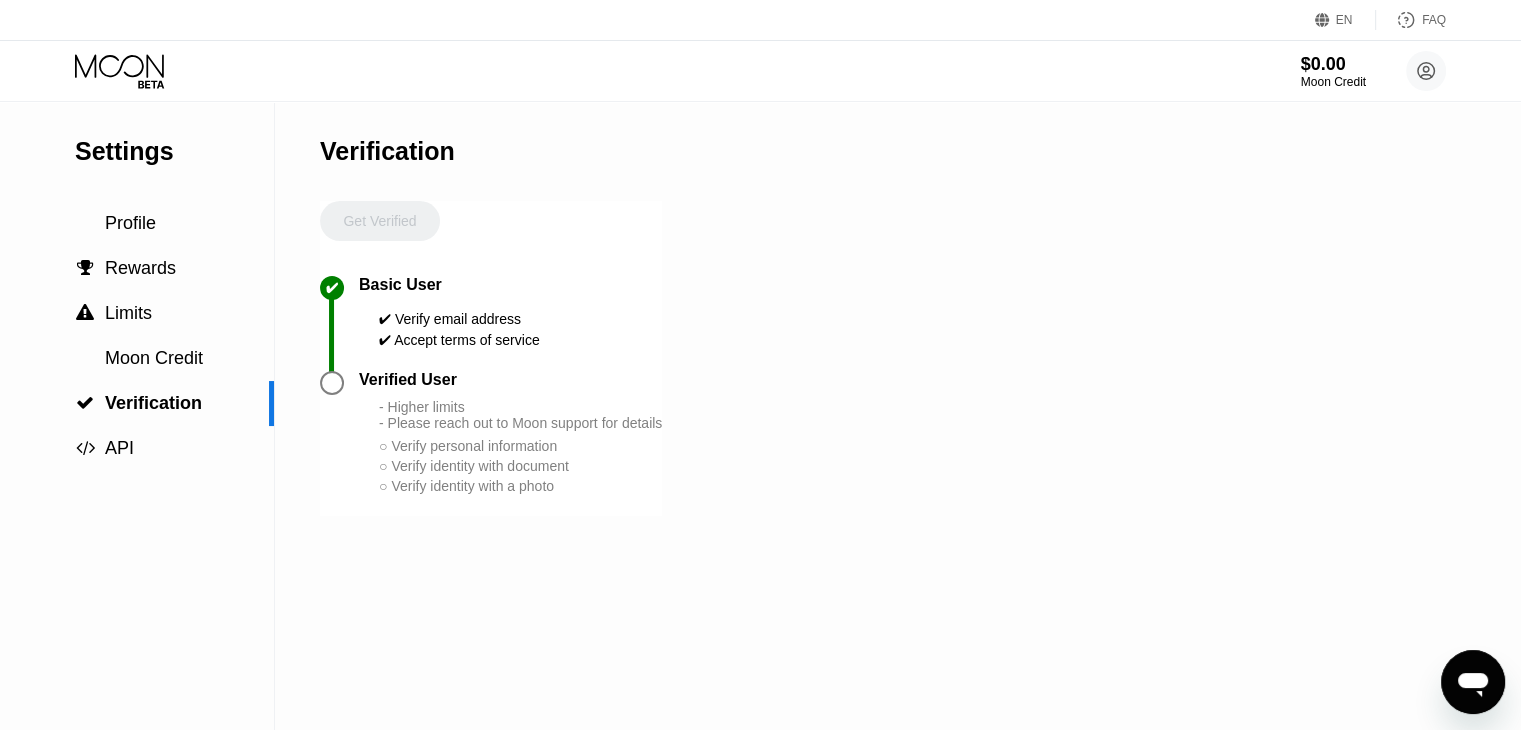 click 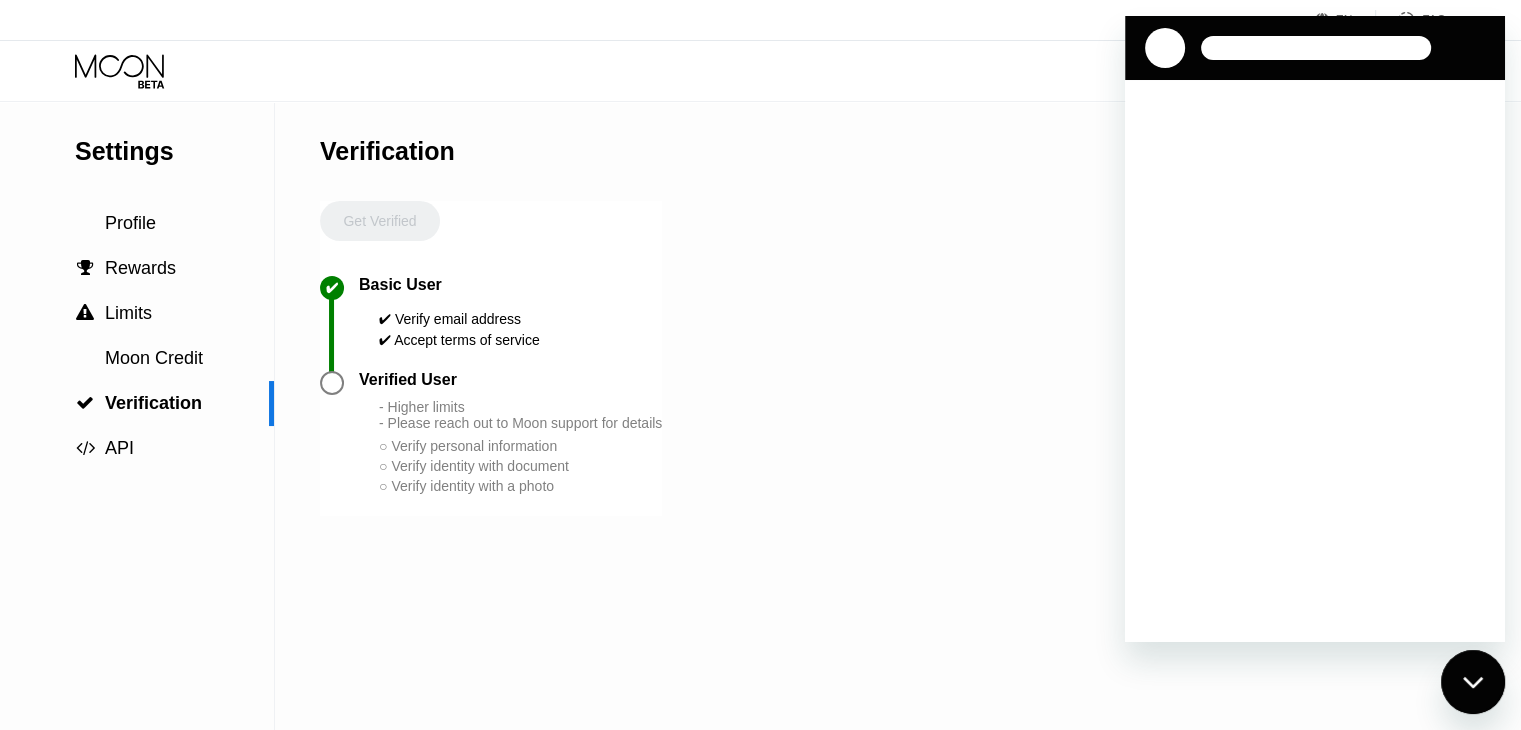 scroll, scrollTop: 0, scrollLeft: 0, axis: both 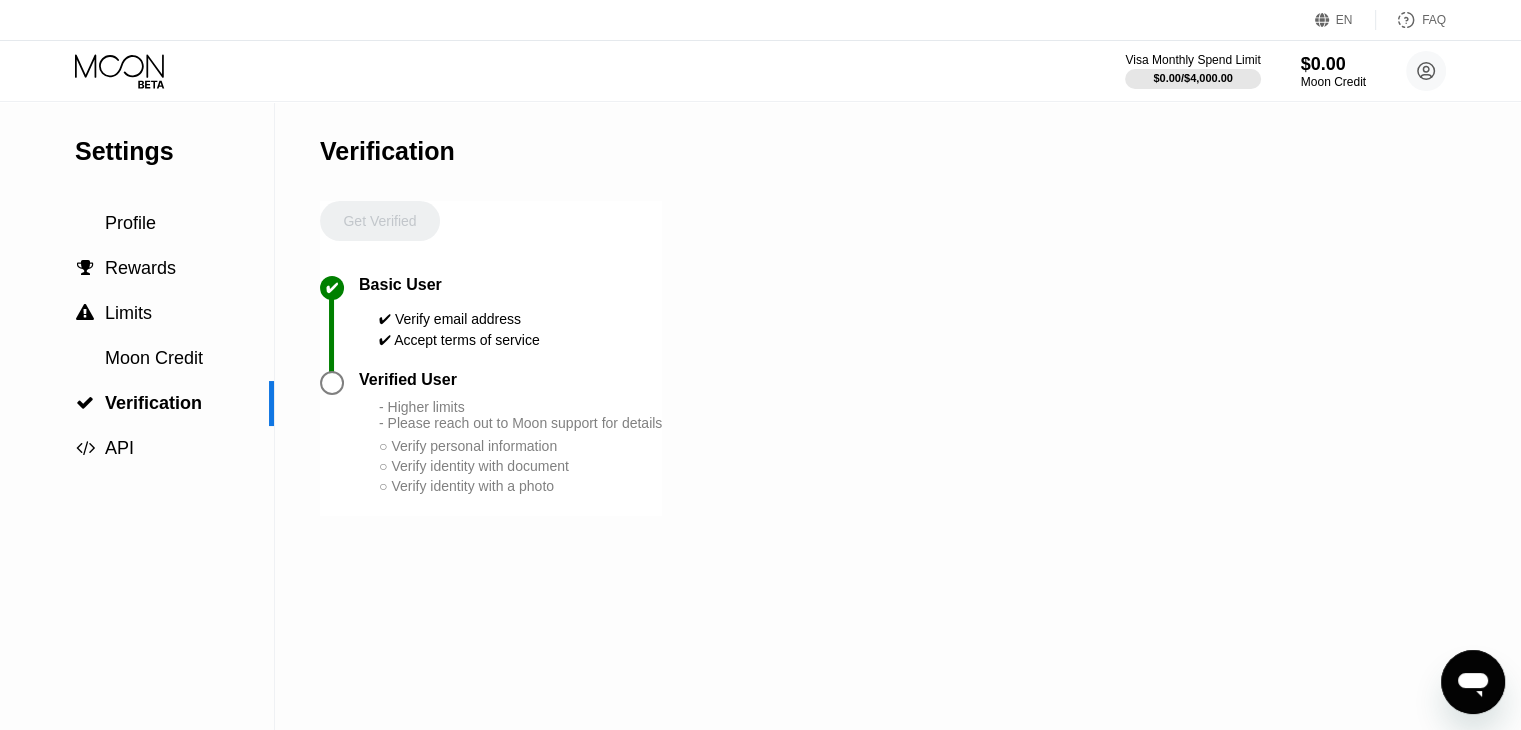 click 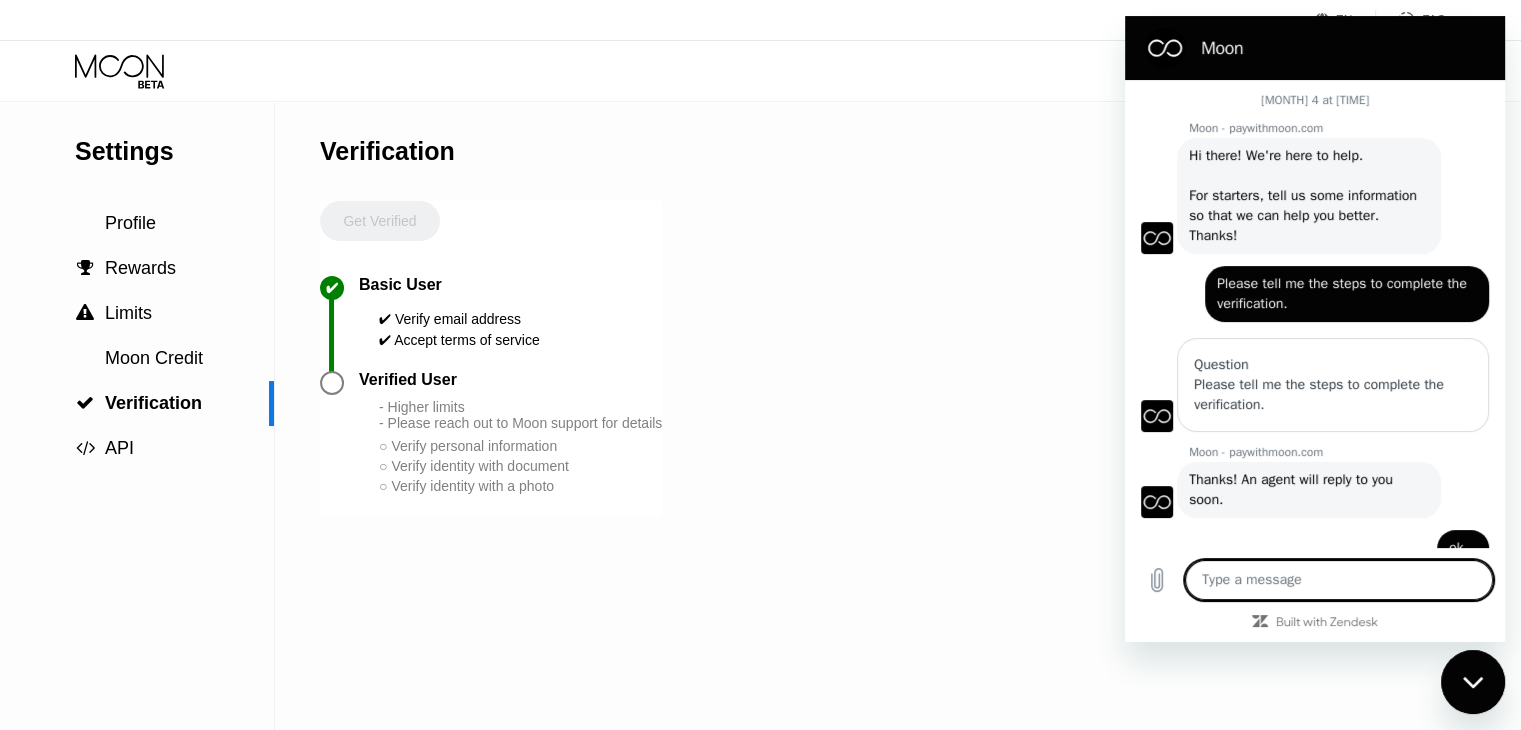 scroll, scrollTop: 688, scrollLeft: 0, axis: vertical 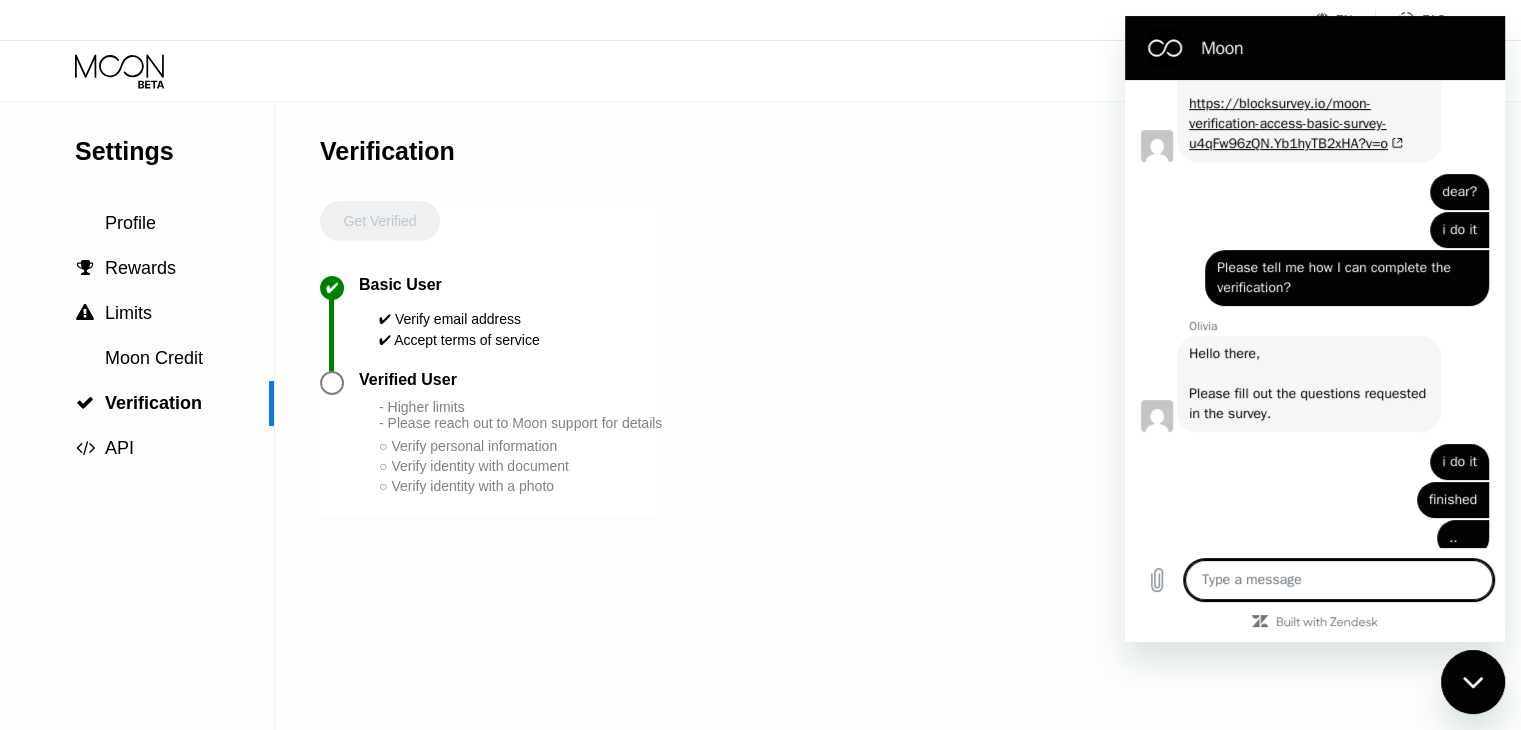 click at bounding box center (1339, 580) 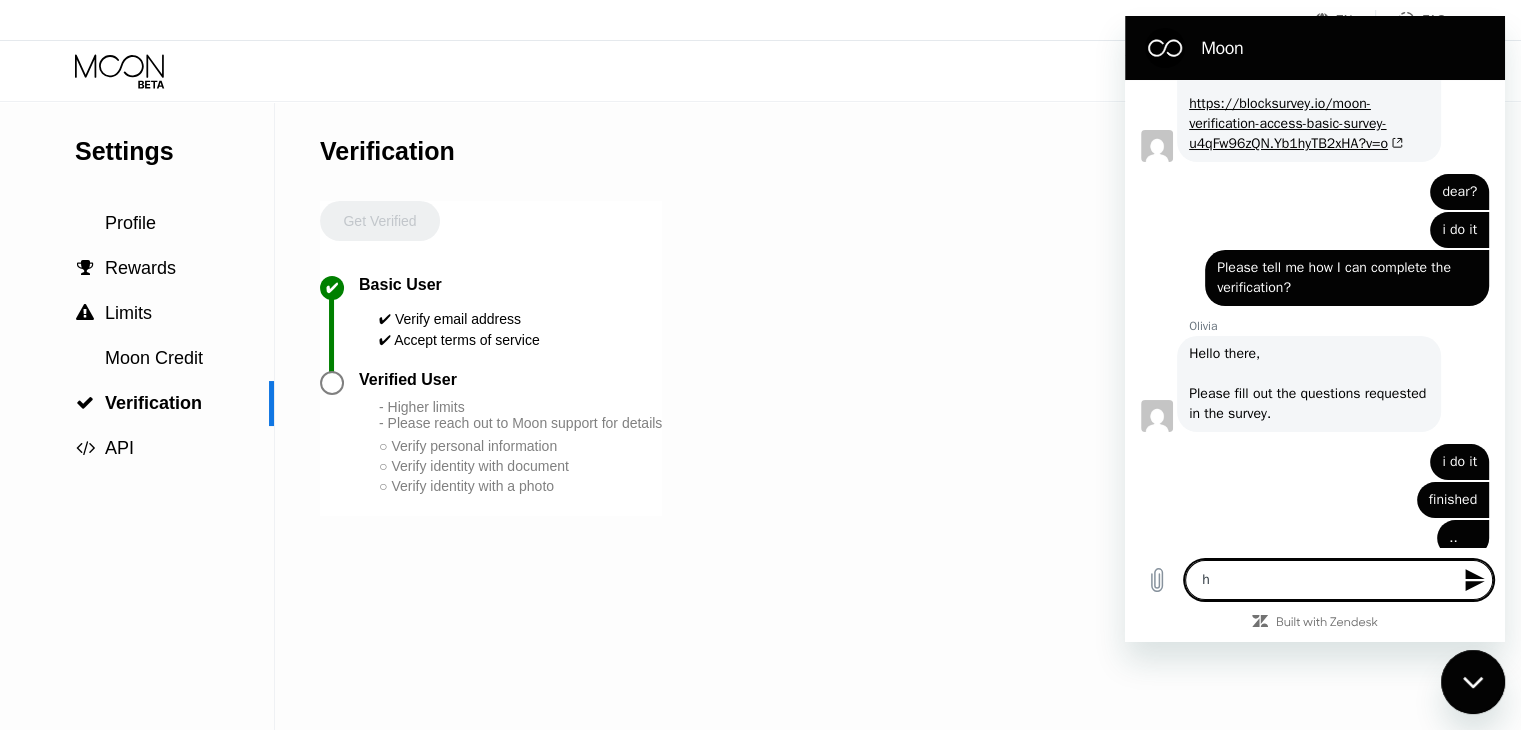 type on "h" 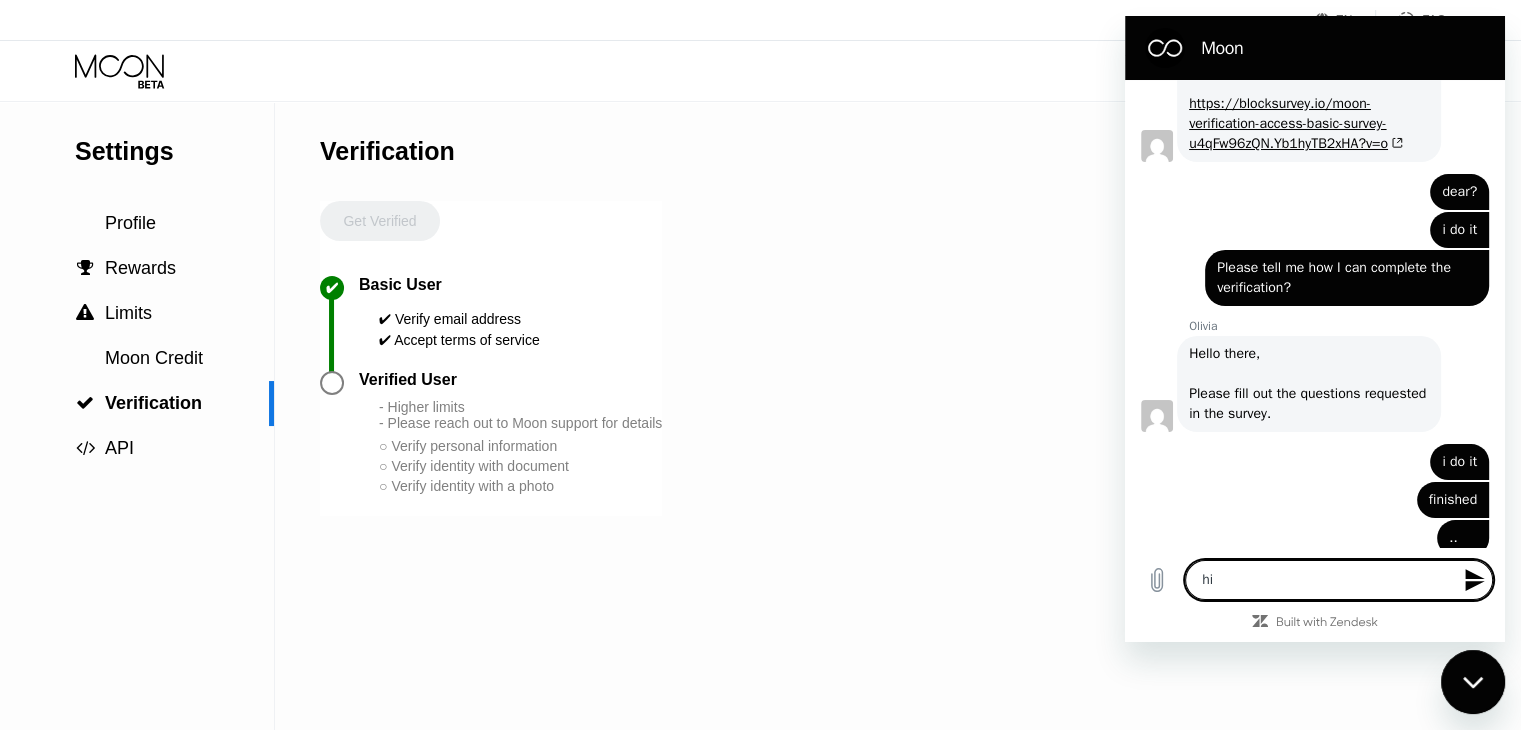 type 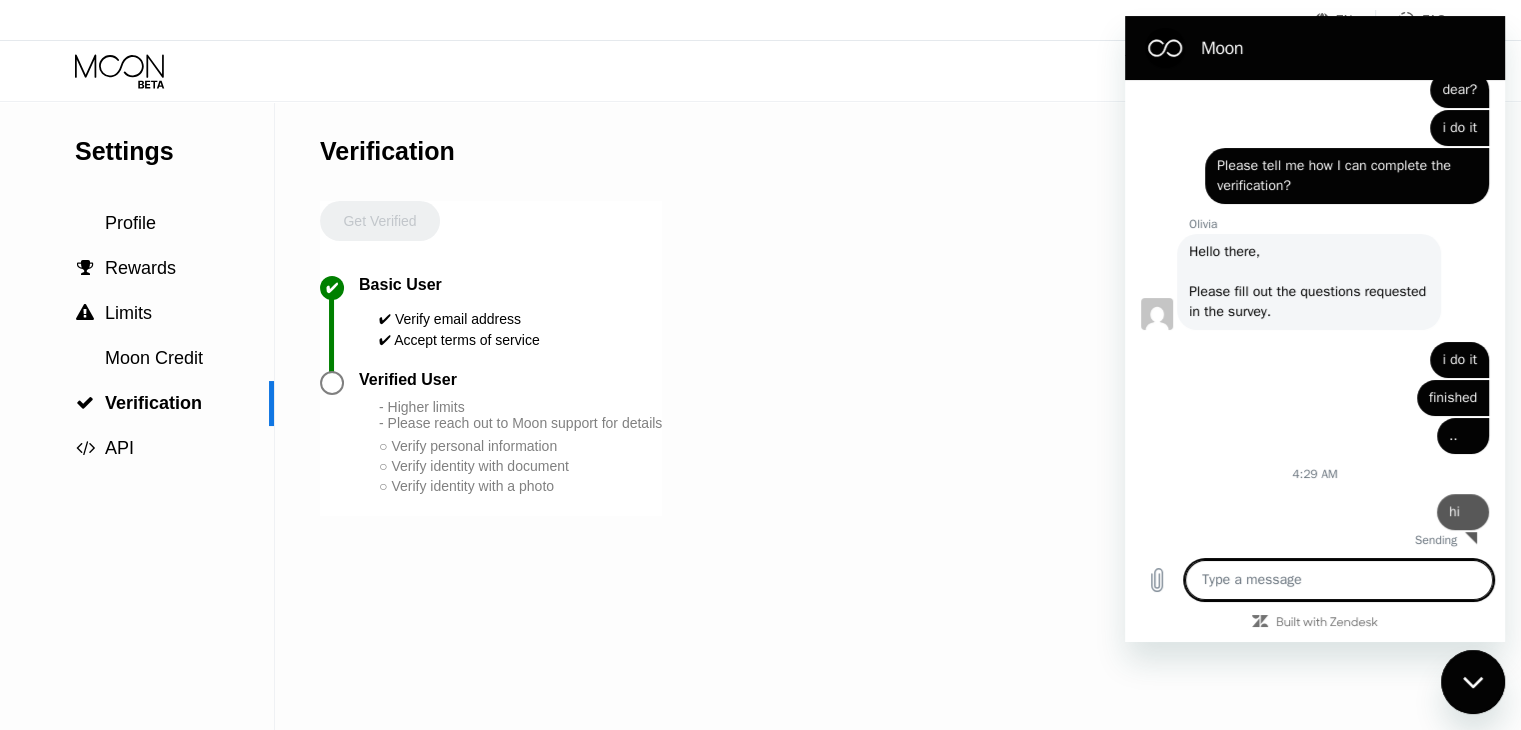 scroll, scrollTop: 794, scrollLeft: 0, axis: vertical 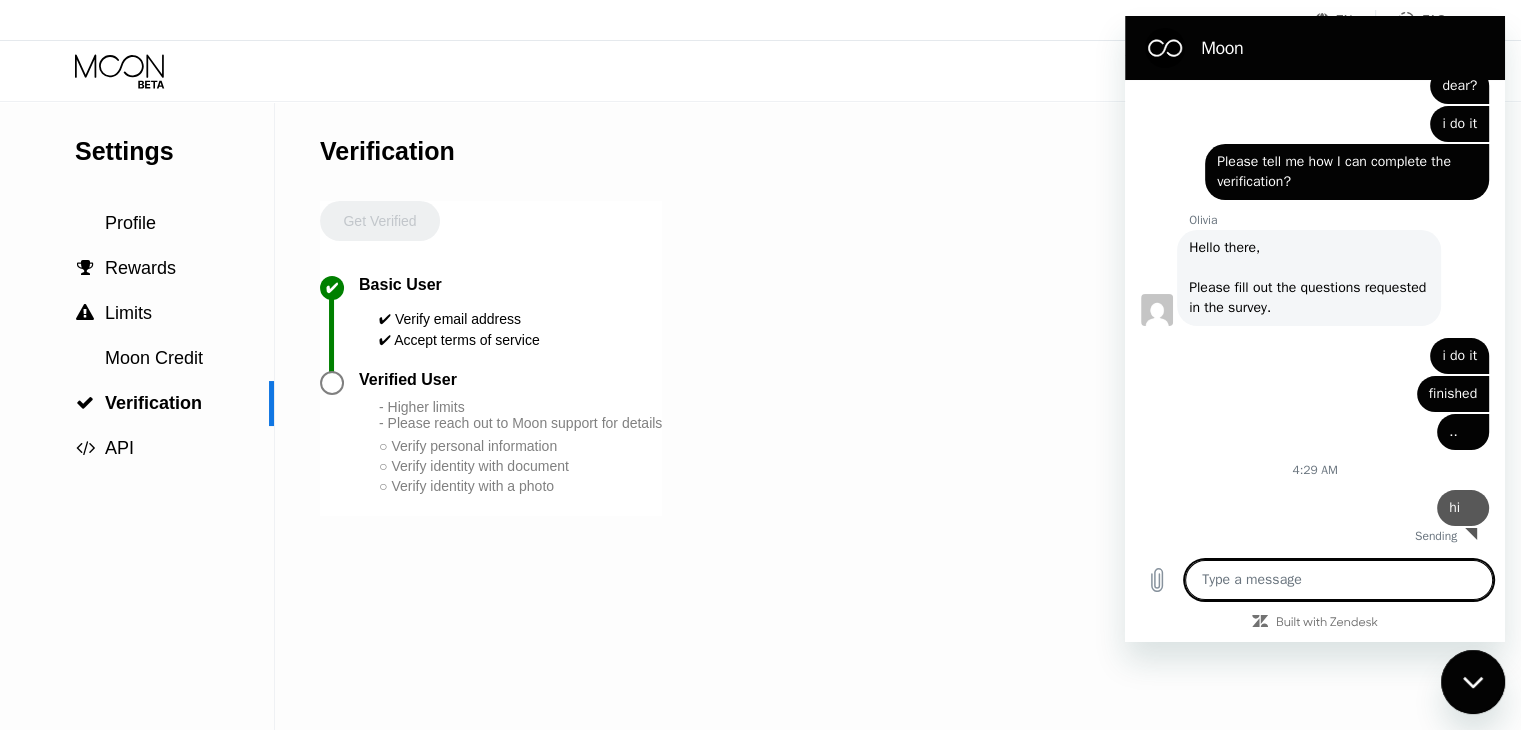 type on "x" 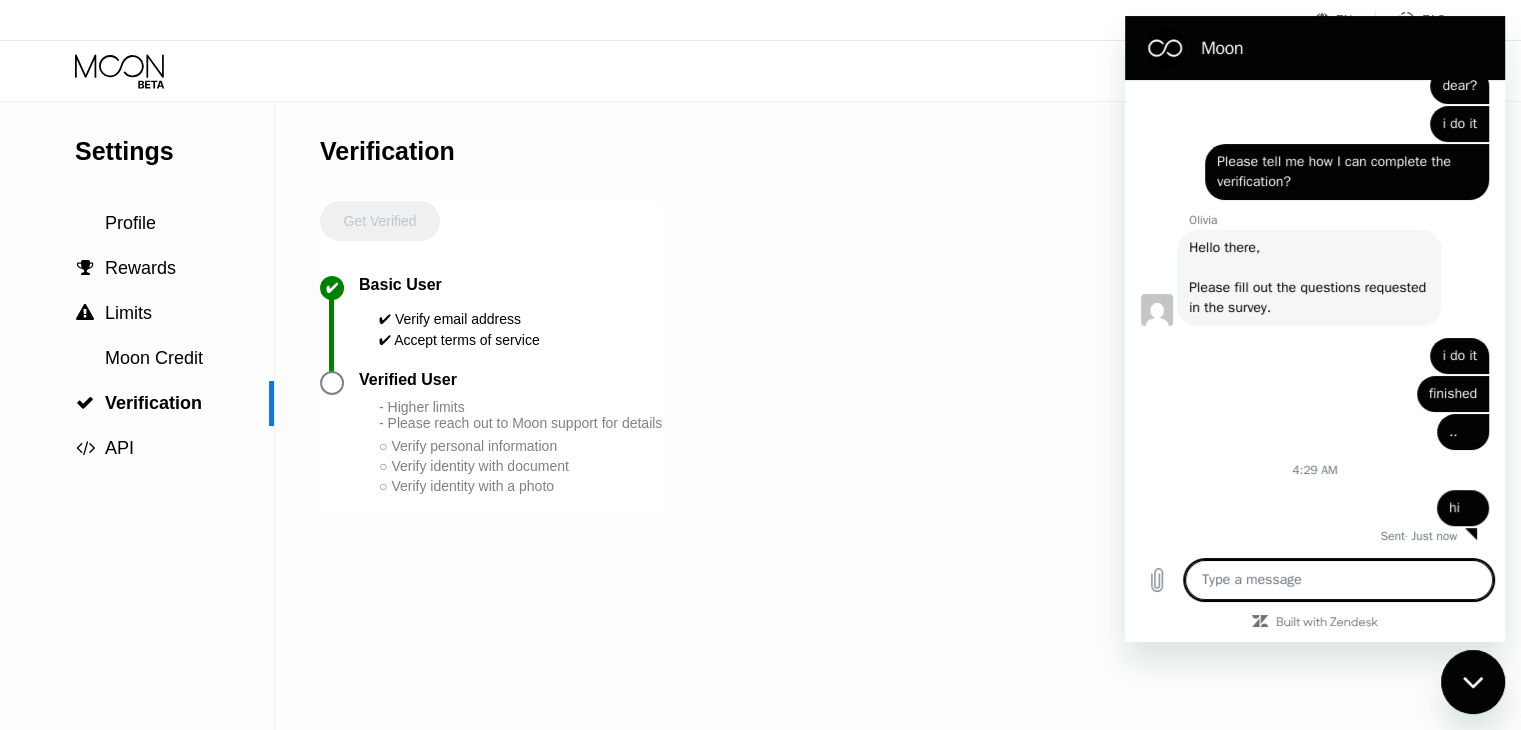 type on "a" 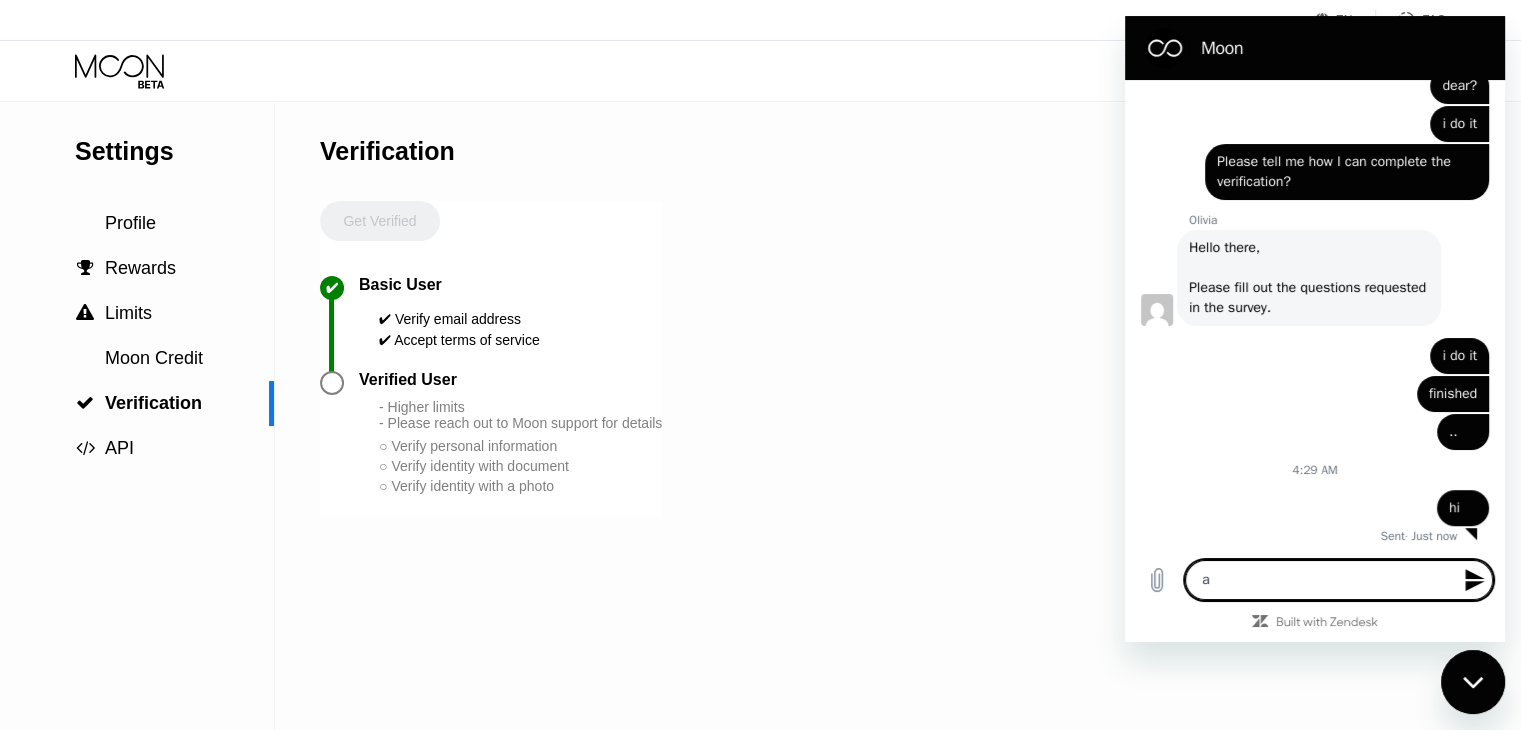 type on "ar" 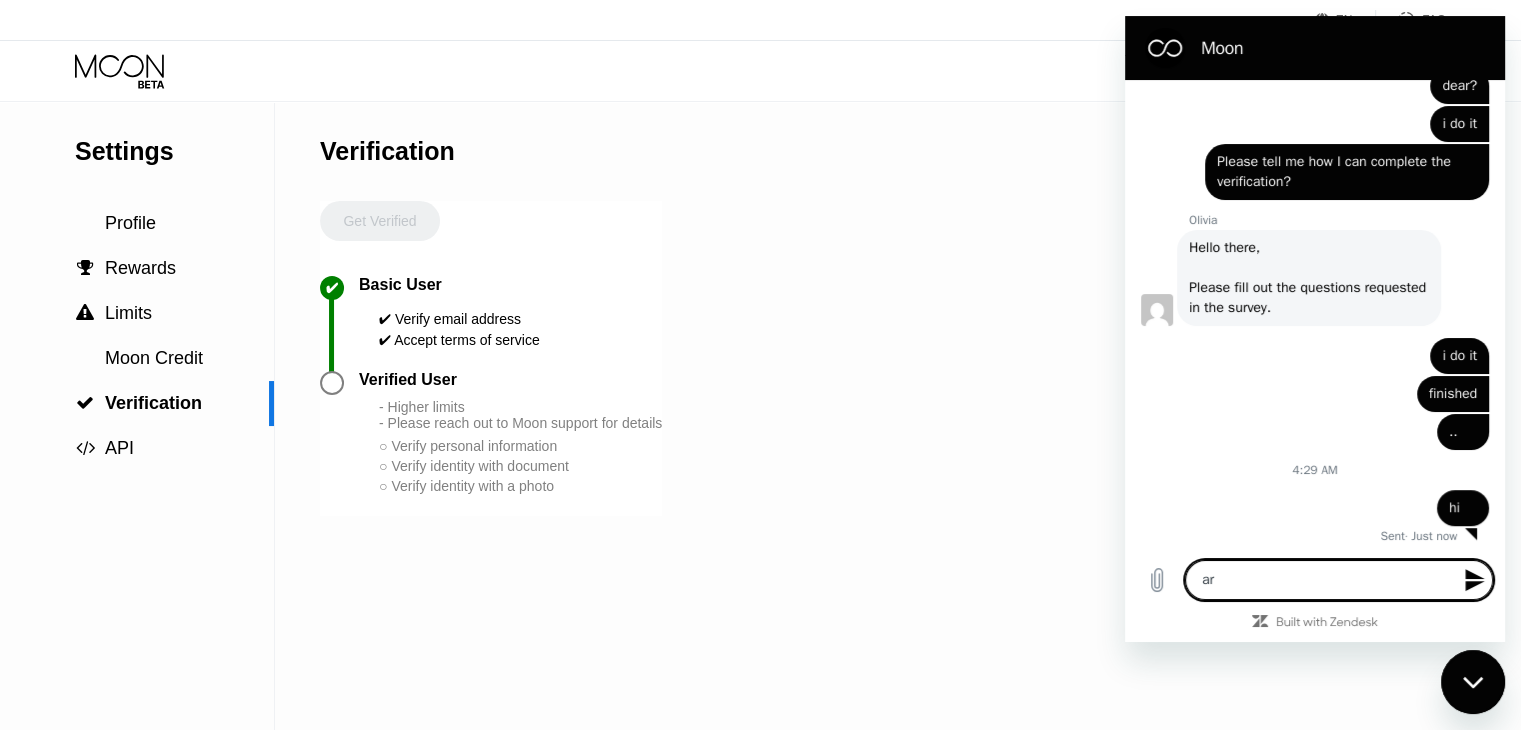 type on "are" 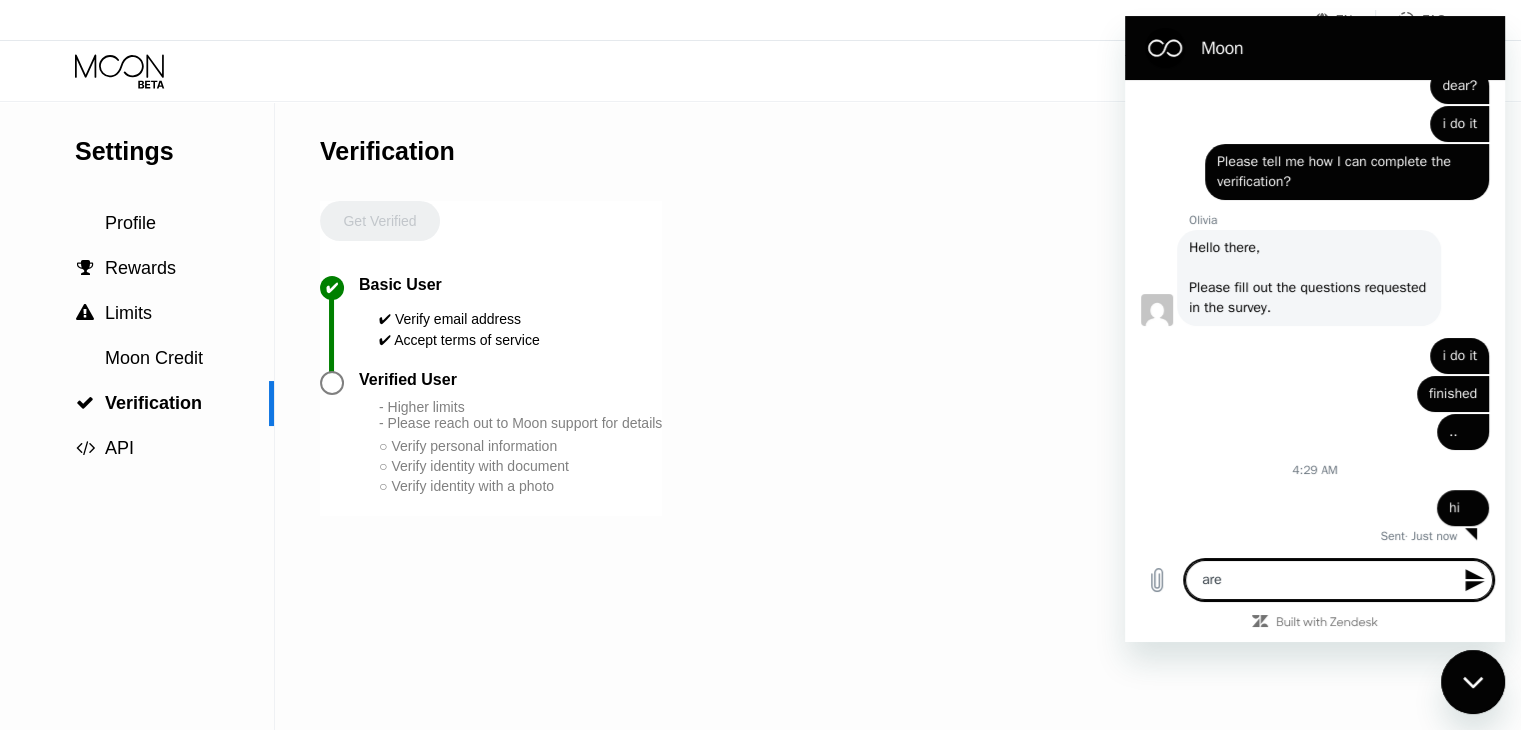 type on "are" 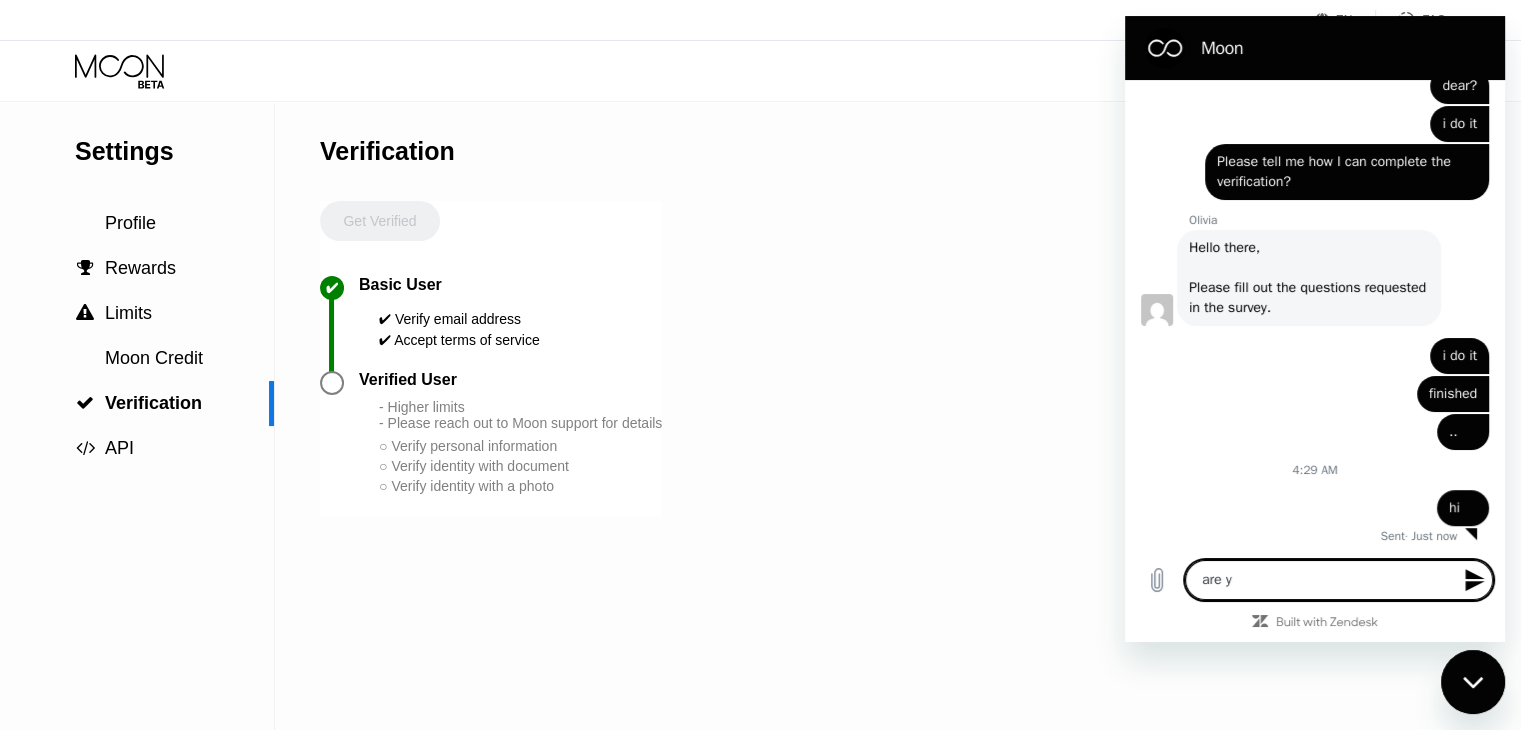type on "are yo" 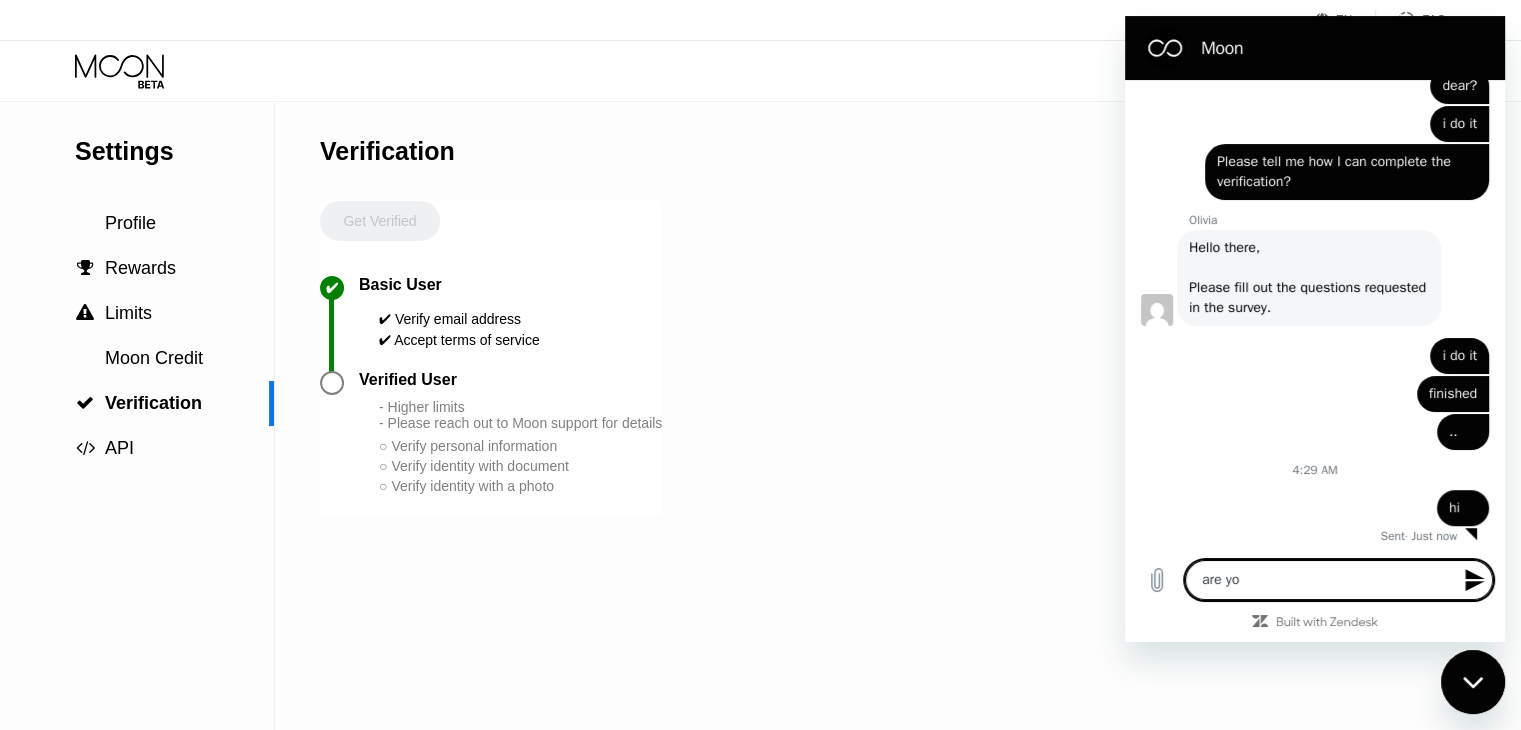 type on "are you" 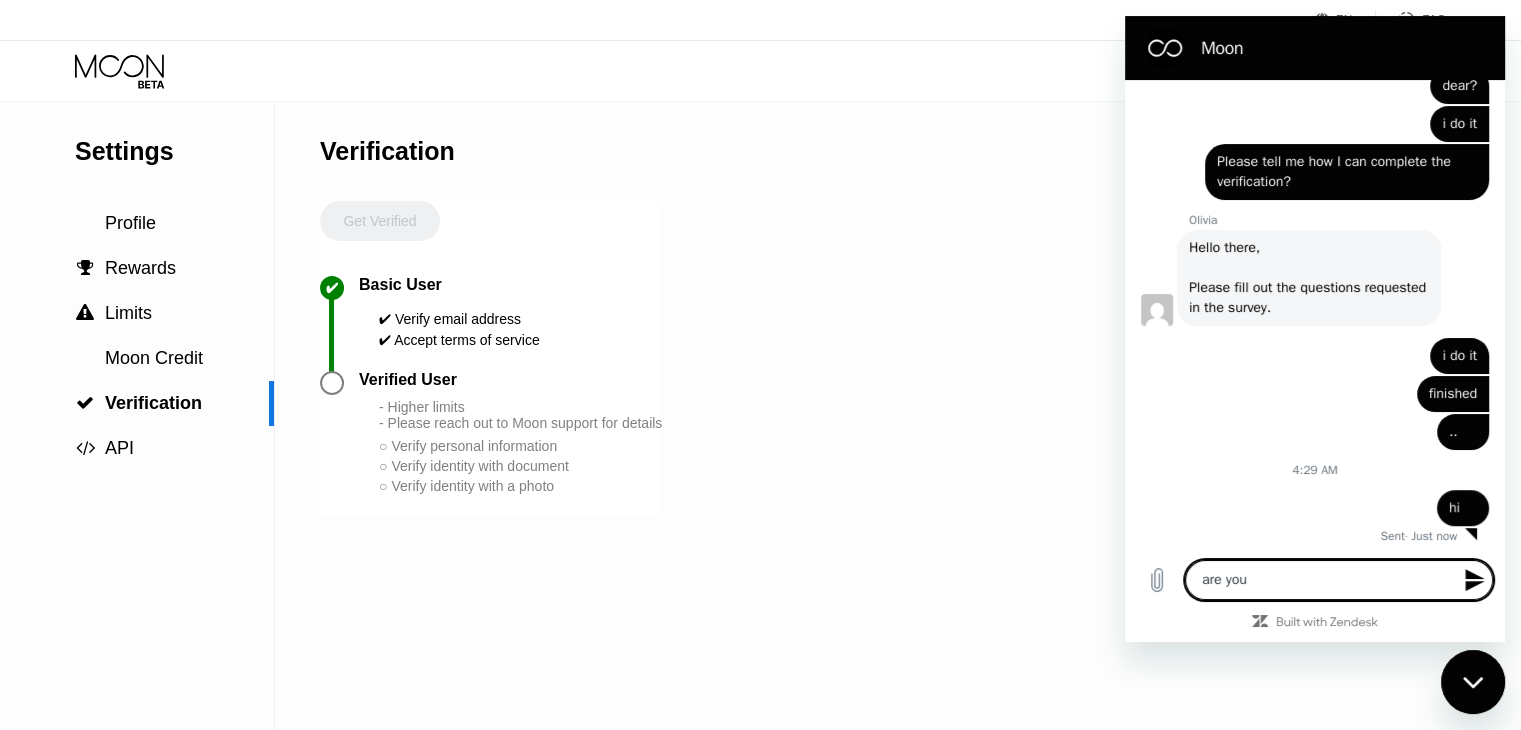 type on "are you" 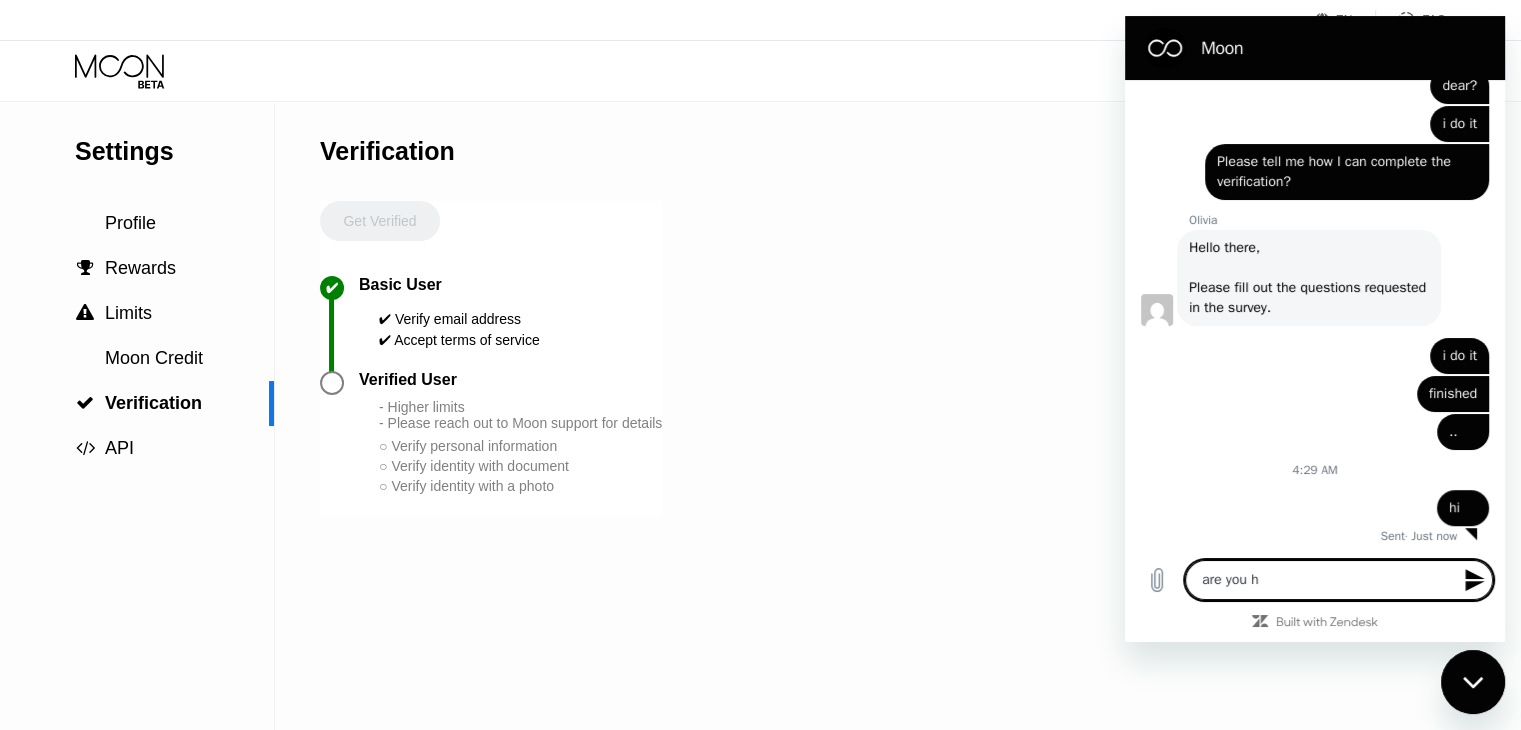 type on "are you he" 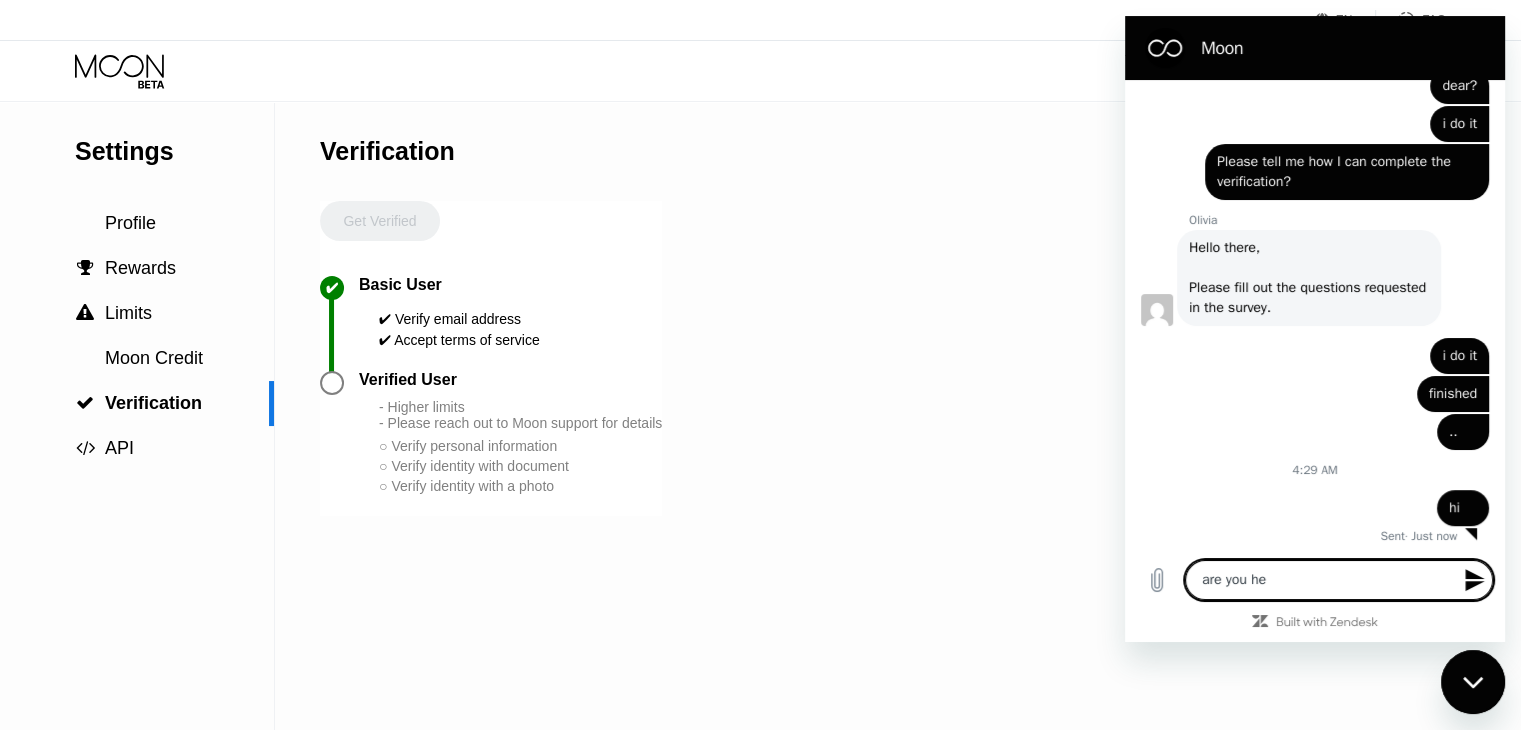 type on "are you her" 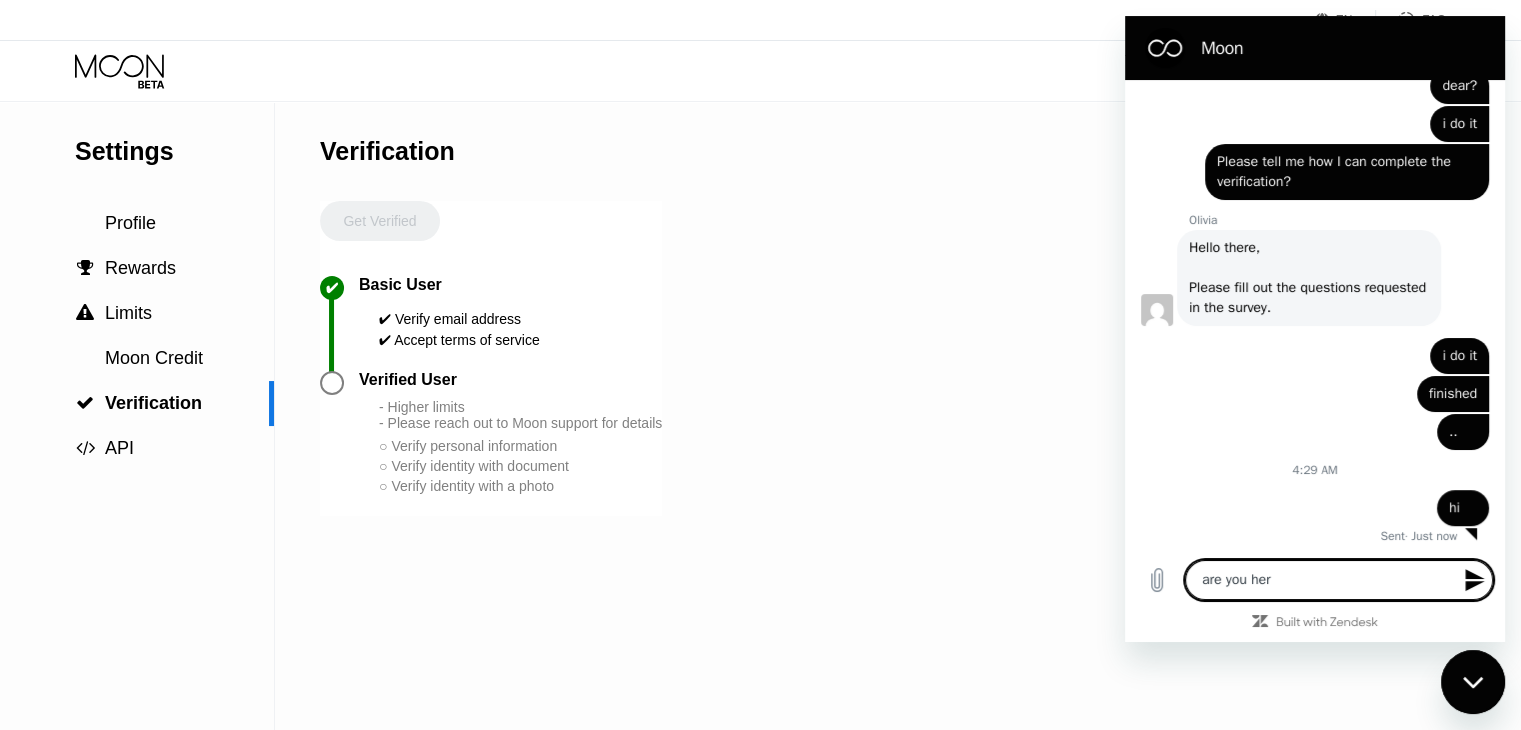 type on "are you here" 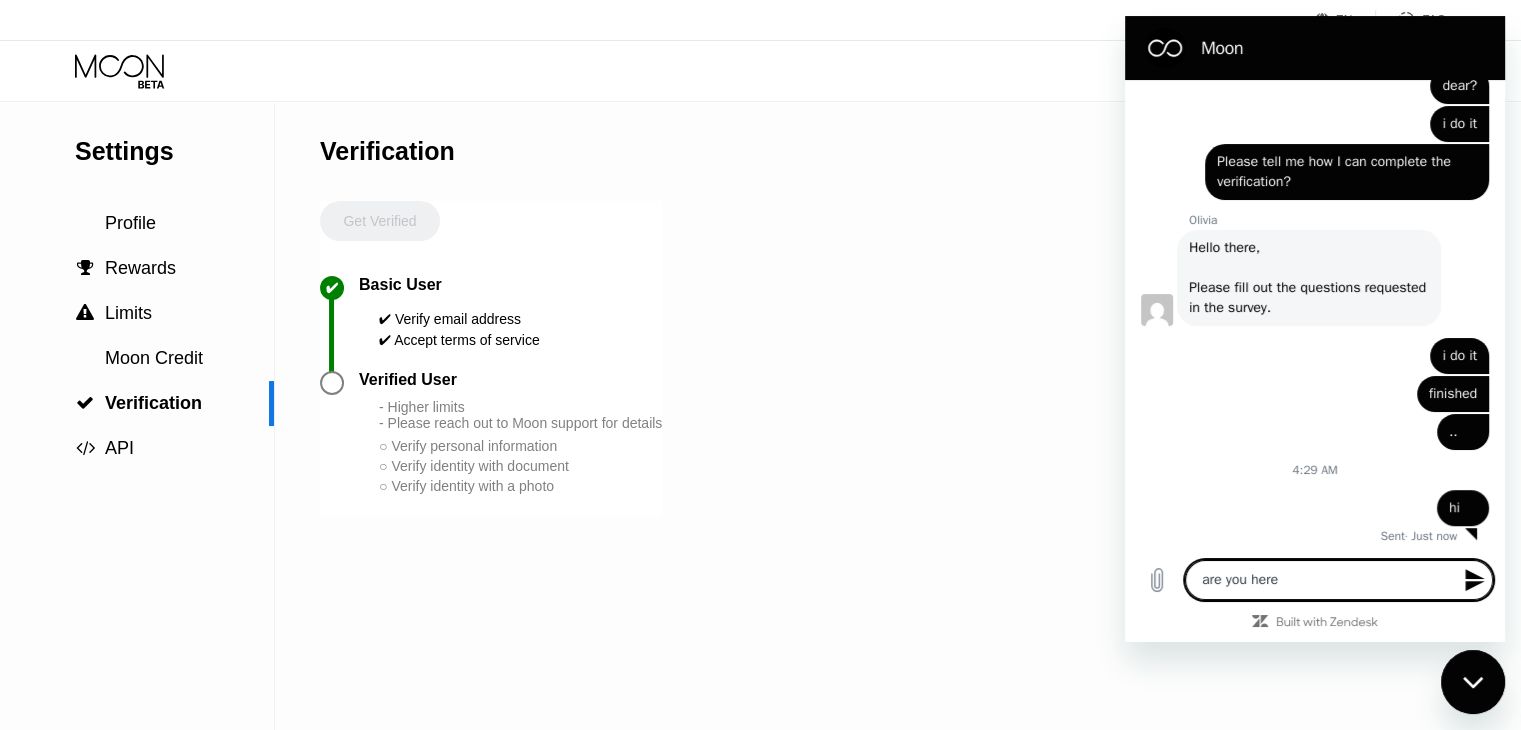 type on "are you here?" 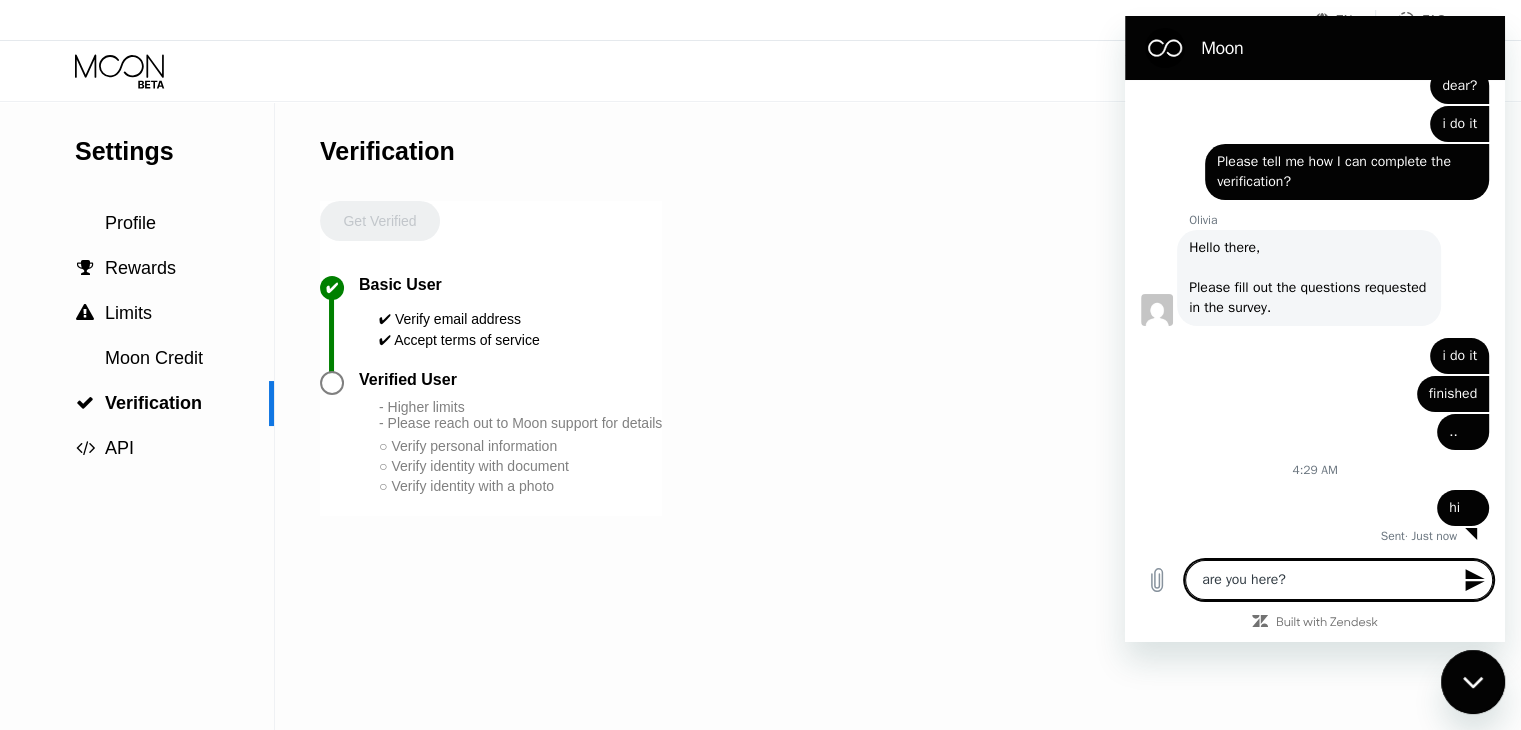 type 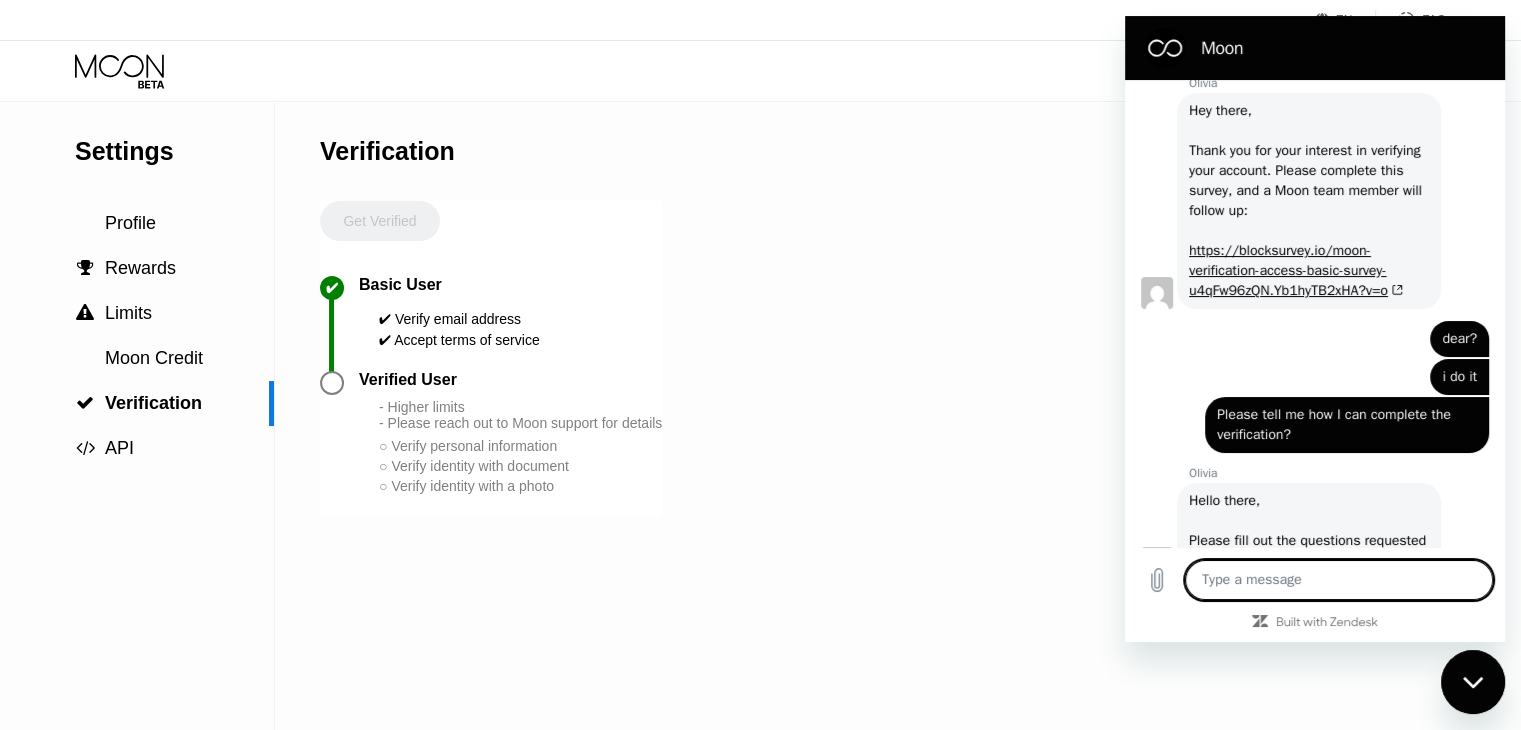 scroll, scrollTop: 535, scrollLeft: 0, axis: vertical 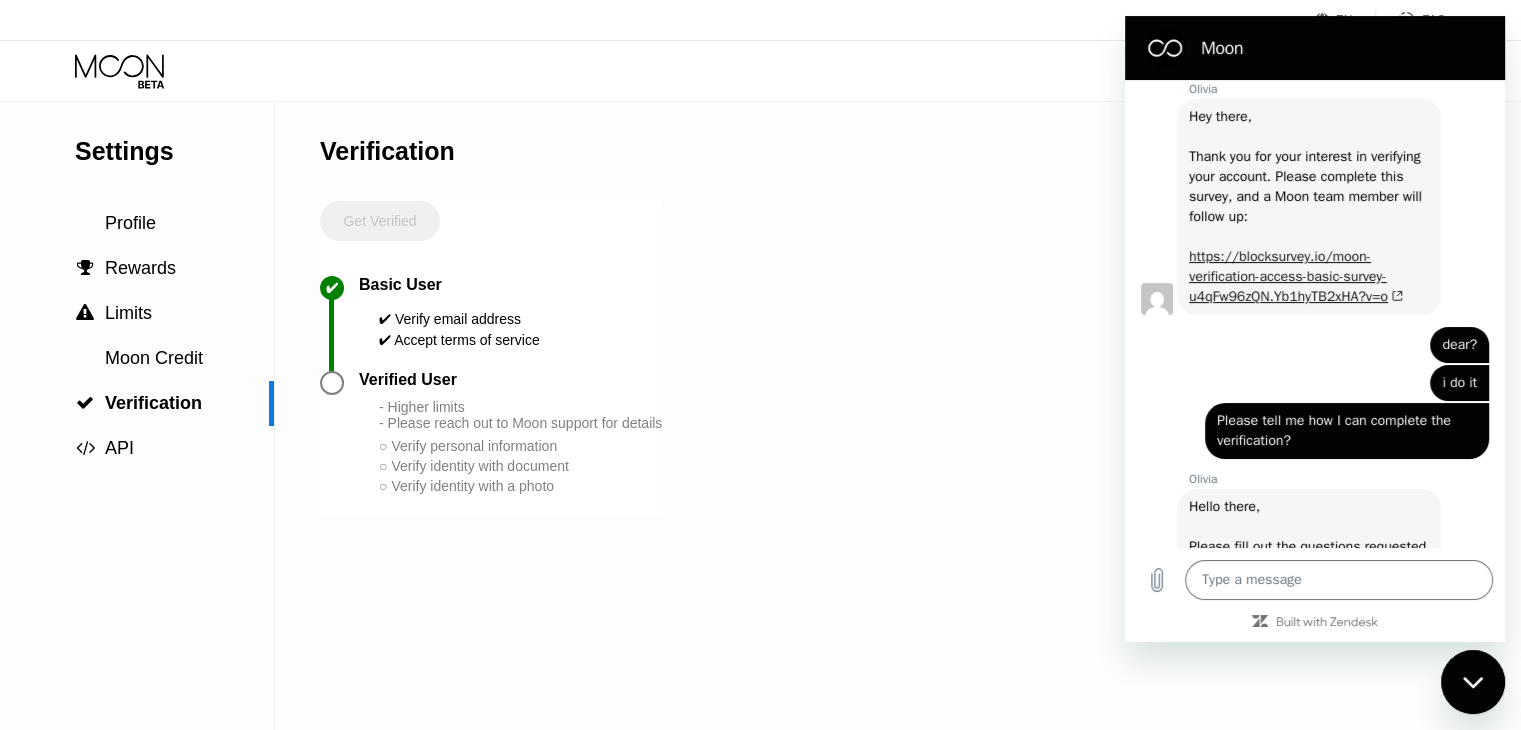 click on "https://blocksurvey.io/moon-verification-access-basic-survey-u4qFw96zQN.Yb1hyTB2xHA?v=o" at bounding box center [1296, 276] 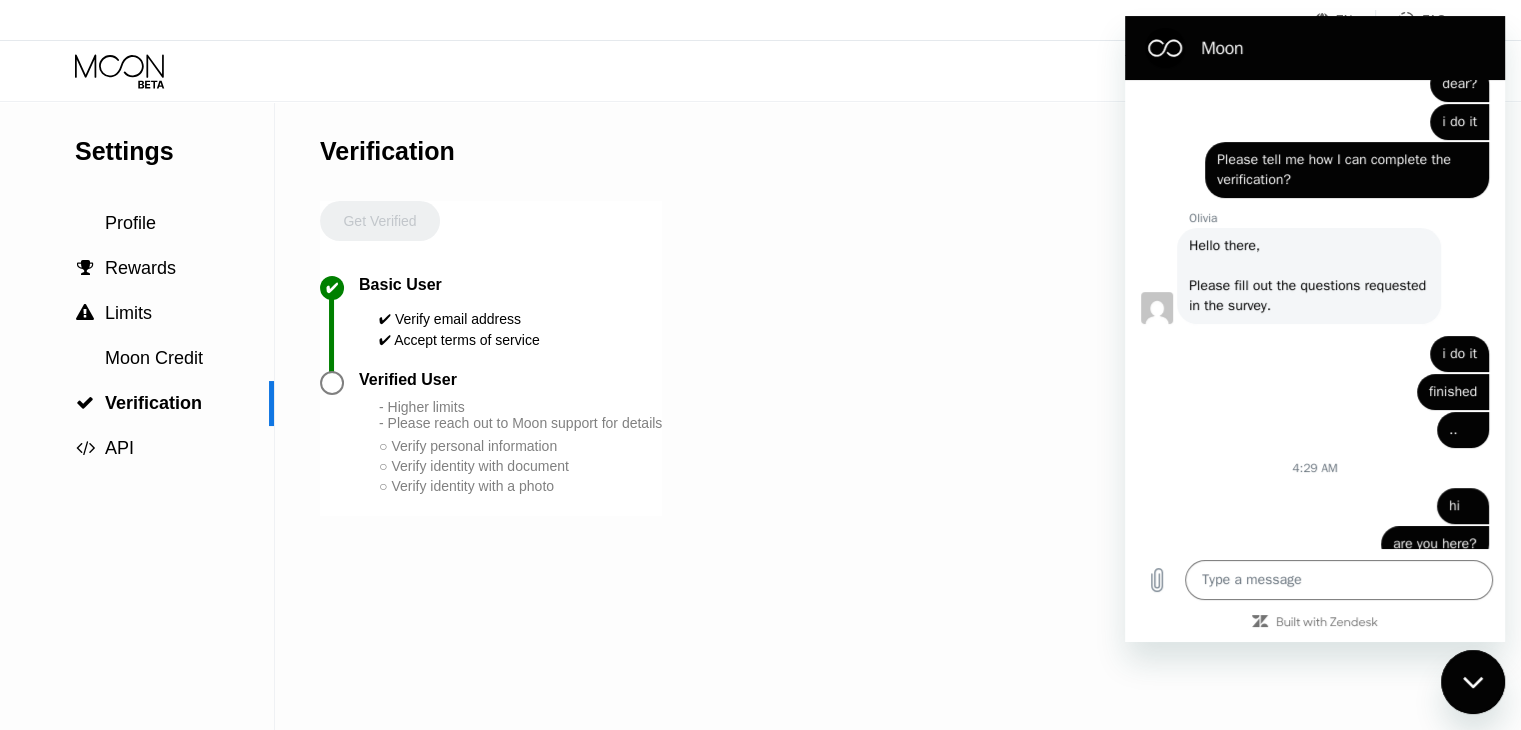 scroll, scrollTop: 832, scrollLeft: 0, axis: vertical 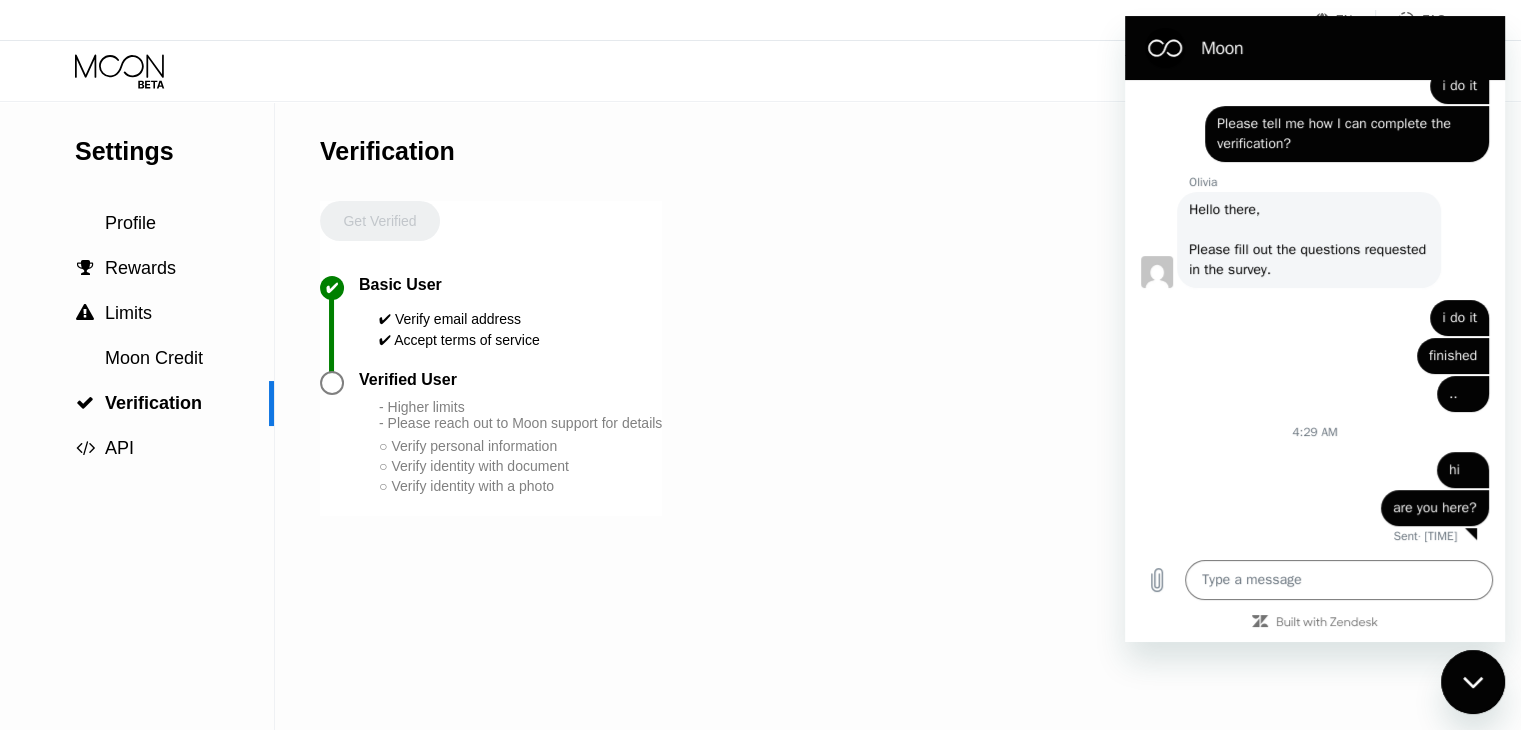 click at bounding box center (1471, 534) 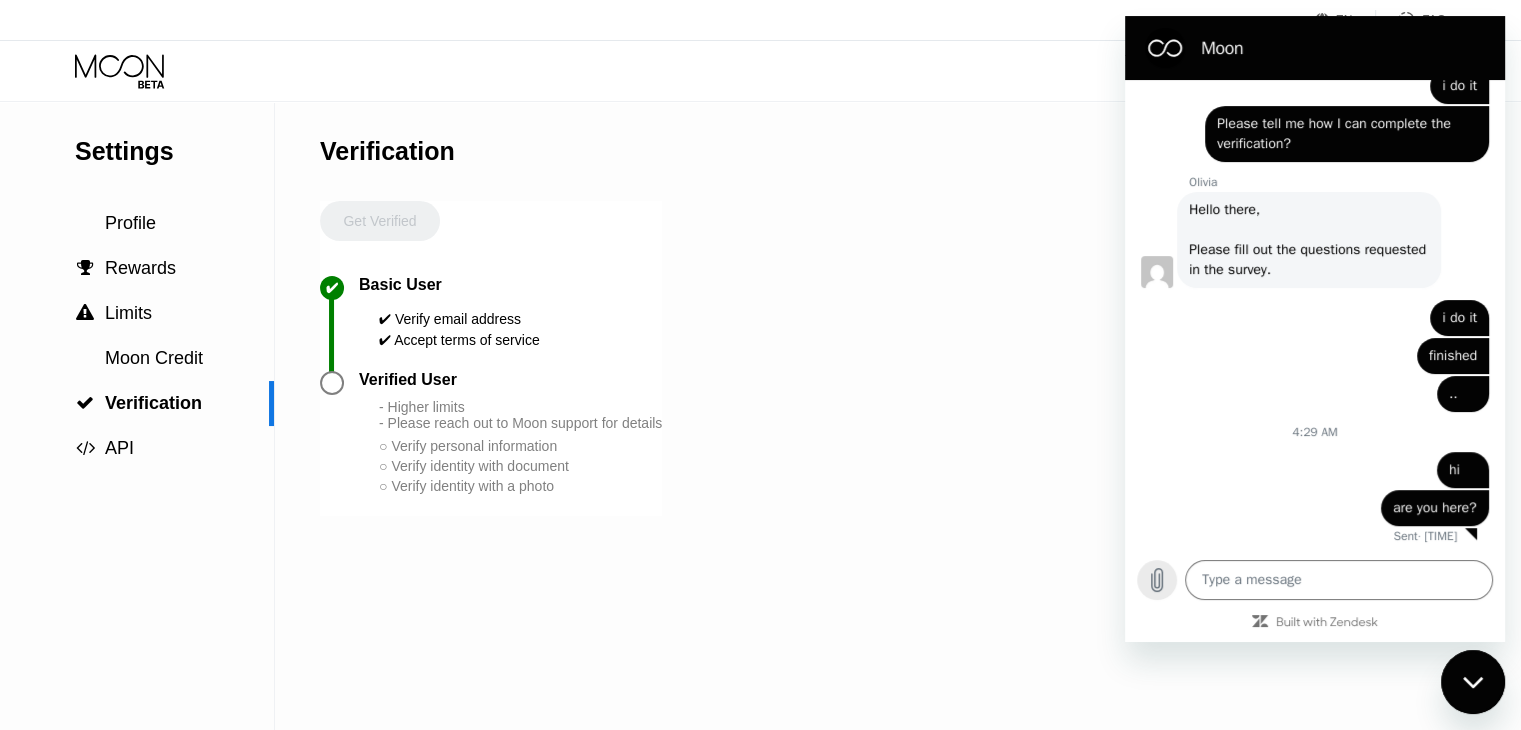 click 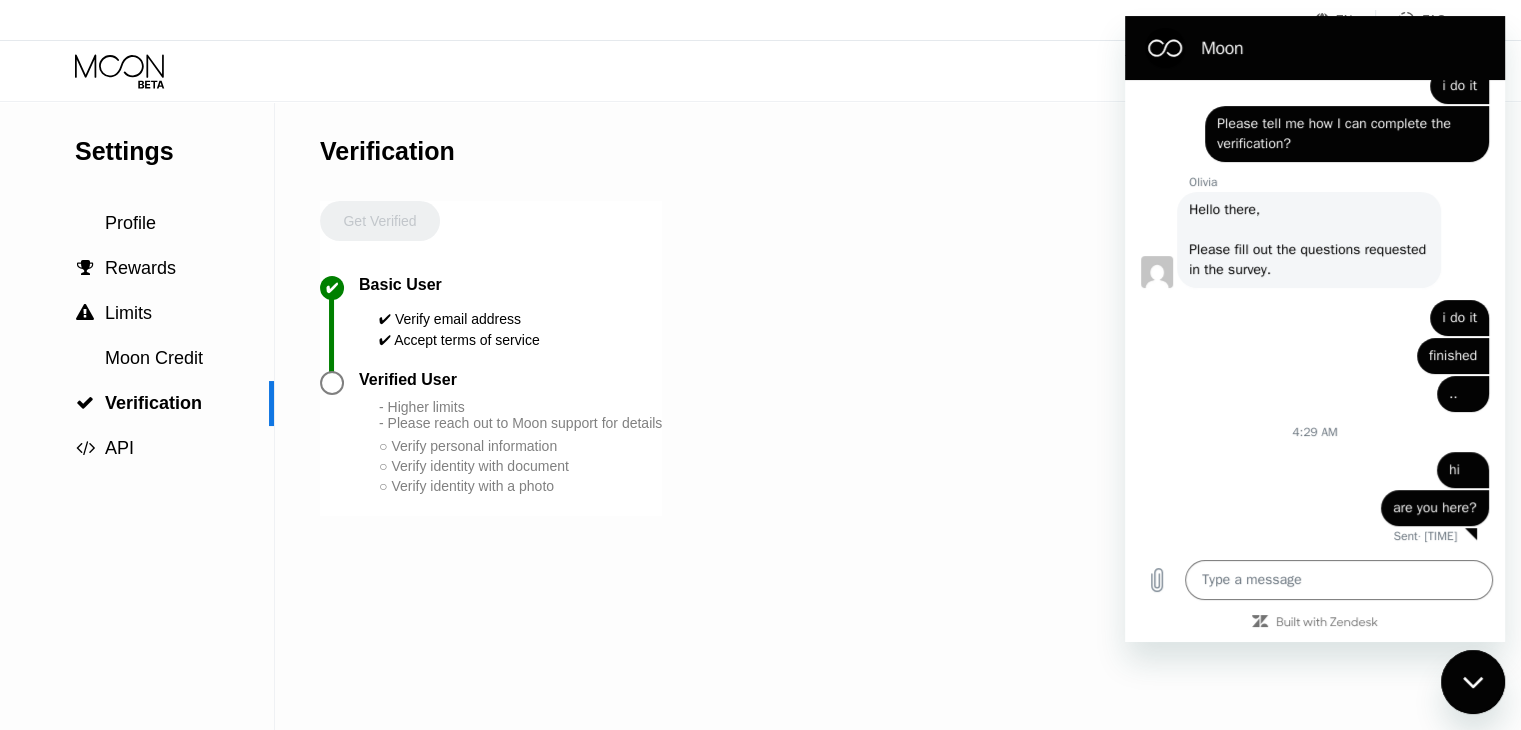 click on "Verification Get Verified ✔ Basic User ✔   Verify email address ✔   Accept terms of service Verified User - Higher limits
- Please reach out to Moon support for details ○   Verify personal information ○   Verify identity with document ○   Verify identity with a photo" at bounding box center (491, 416) 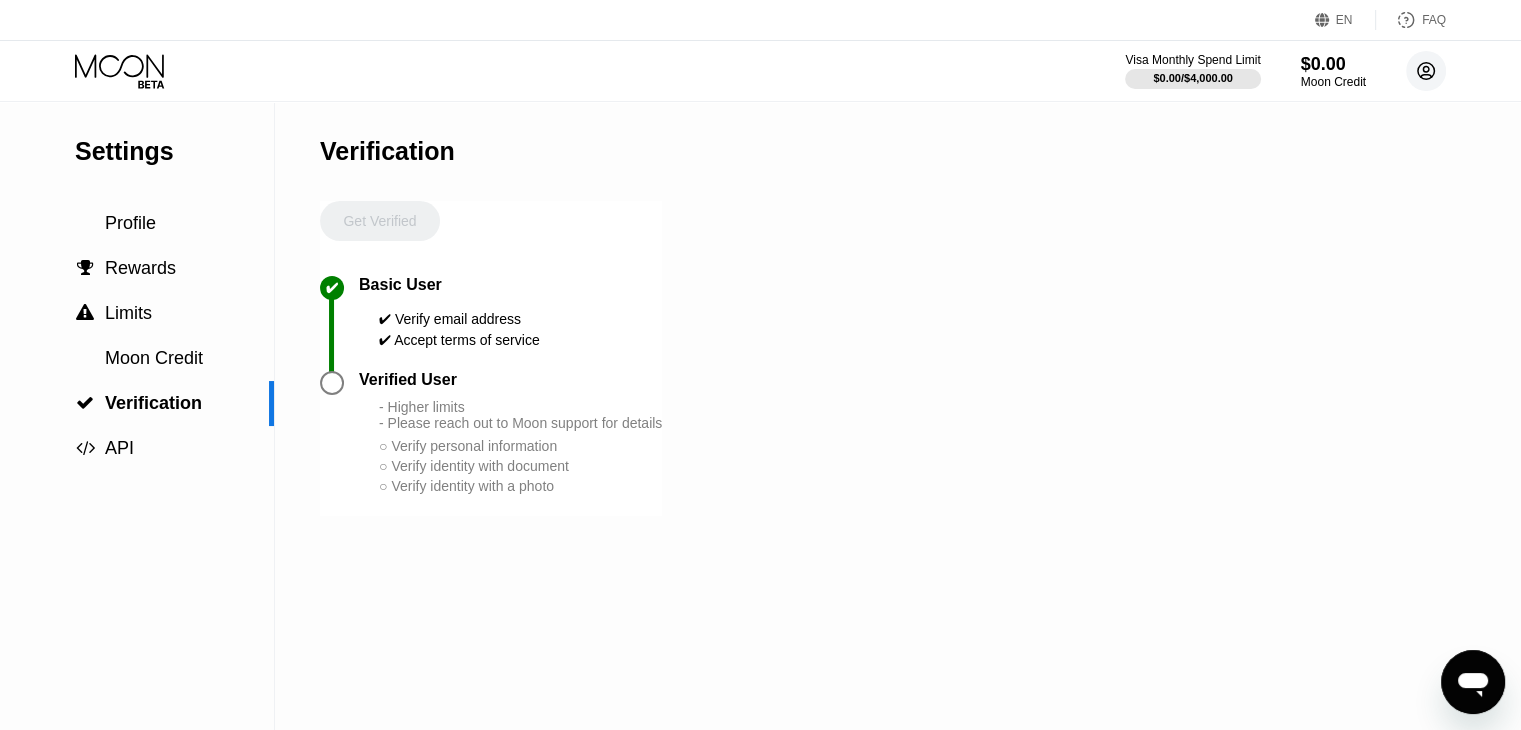 click 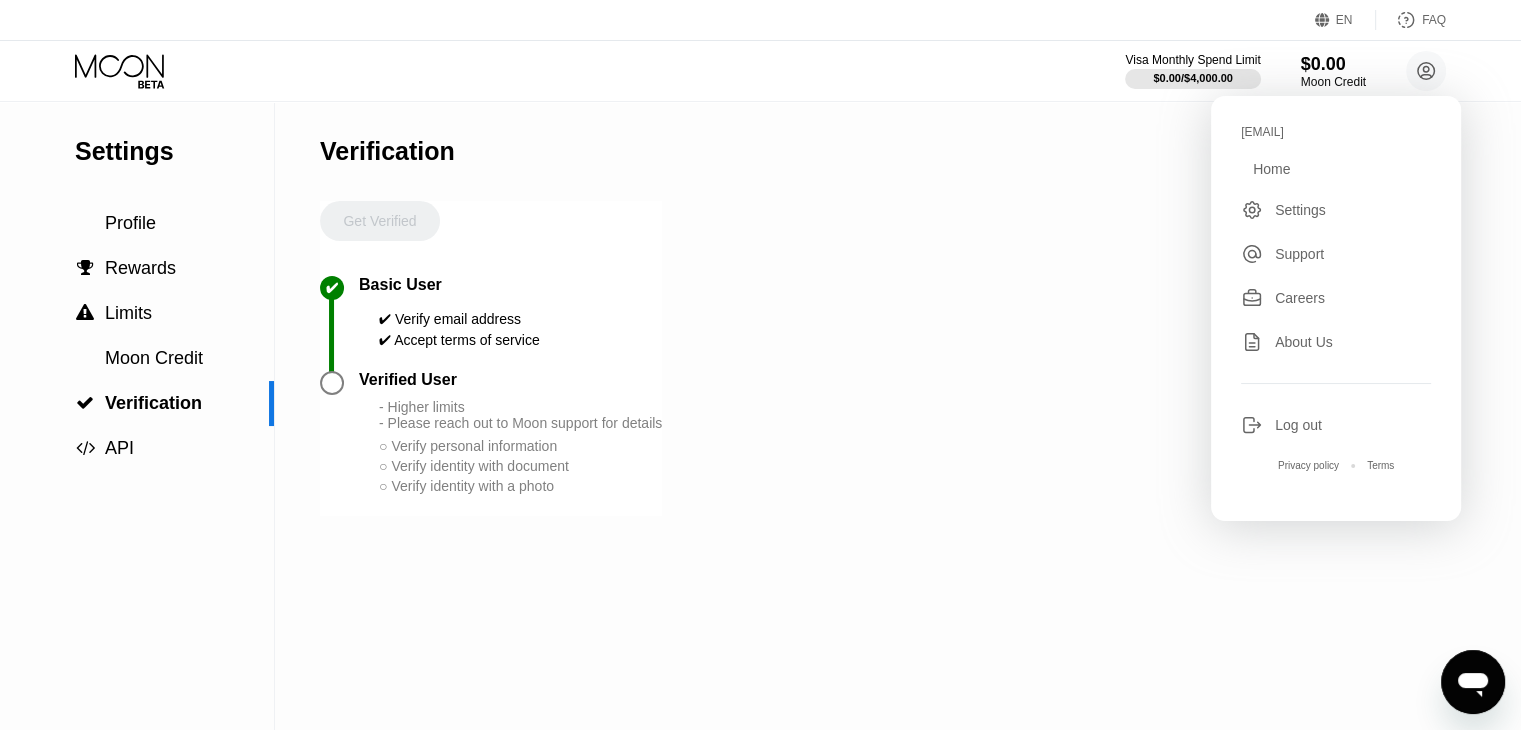 click on "Settings Profile  Rewards  Limits Moon Credit  Verification  API Verification Get Verified ✔ Basic User ✔   Verify email address ✔   Accept terms of service Verified User - Higher limits
- Please reach out to Moon support for details ○   Verify personal information ○   Verify identity with document ○   Verify identity with a photo" at bounding box center (760, 416) 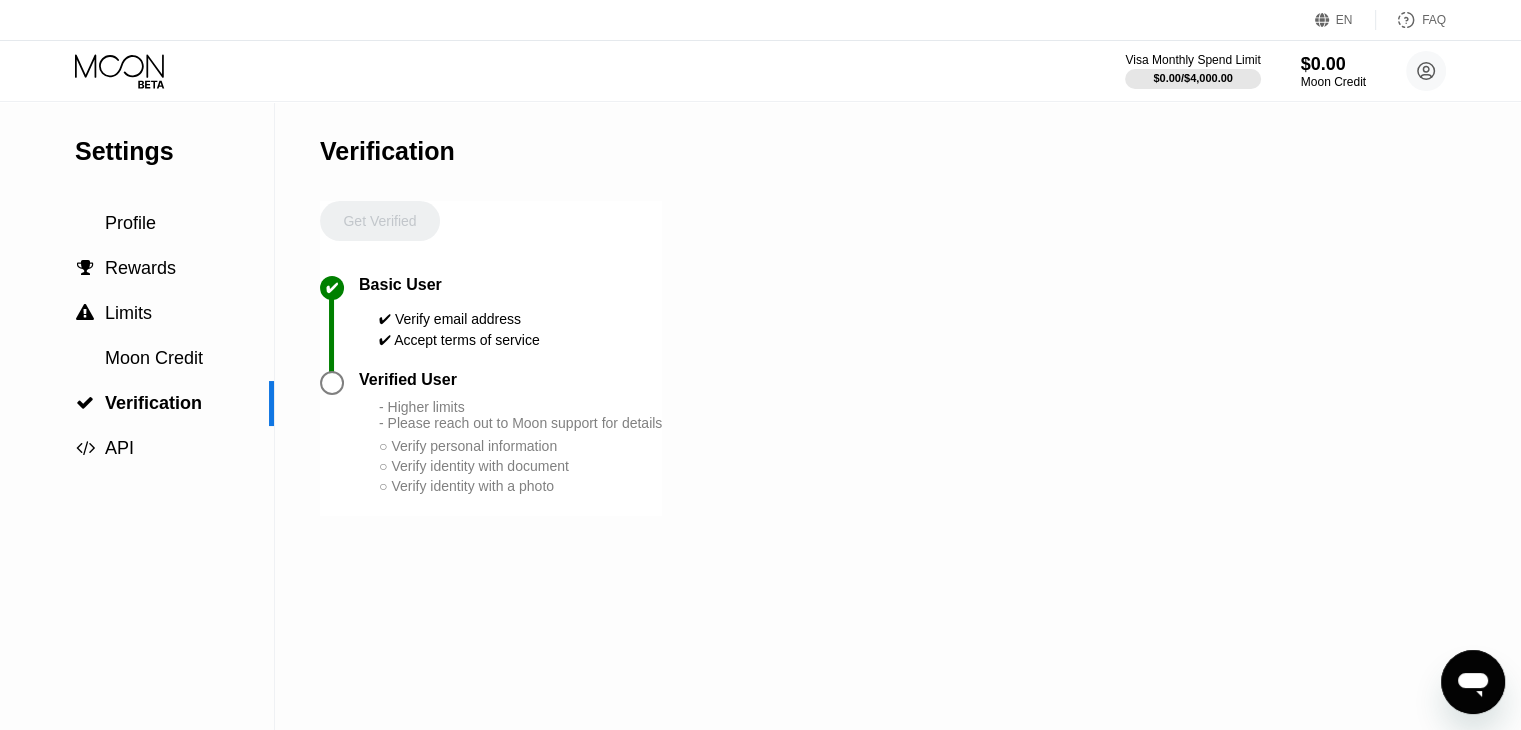 click 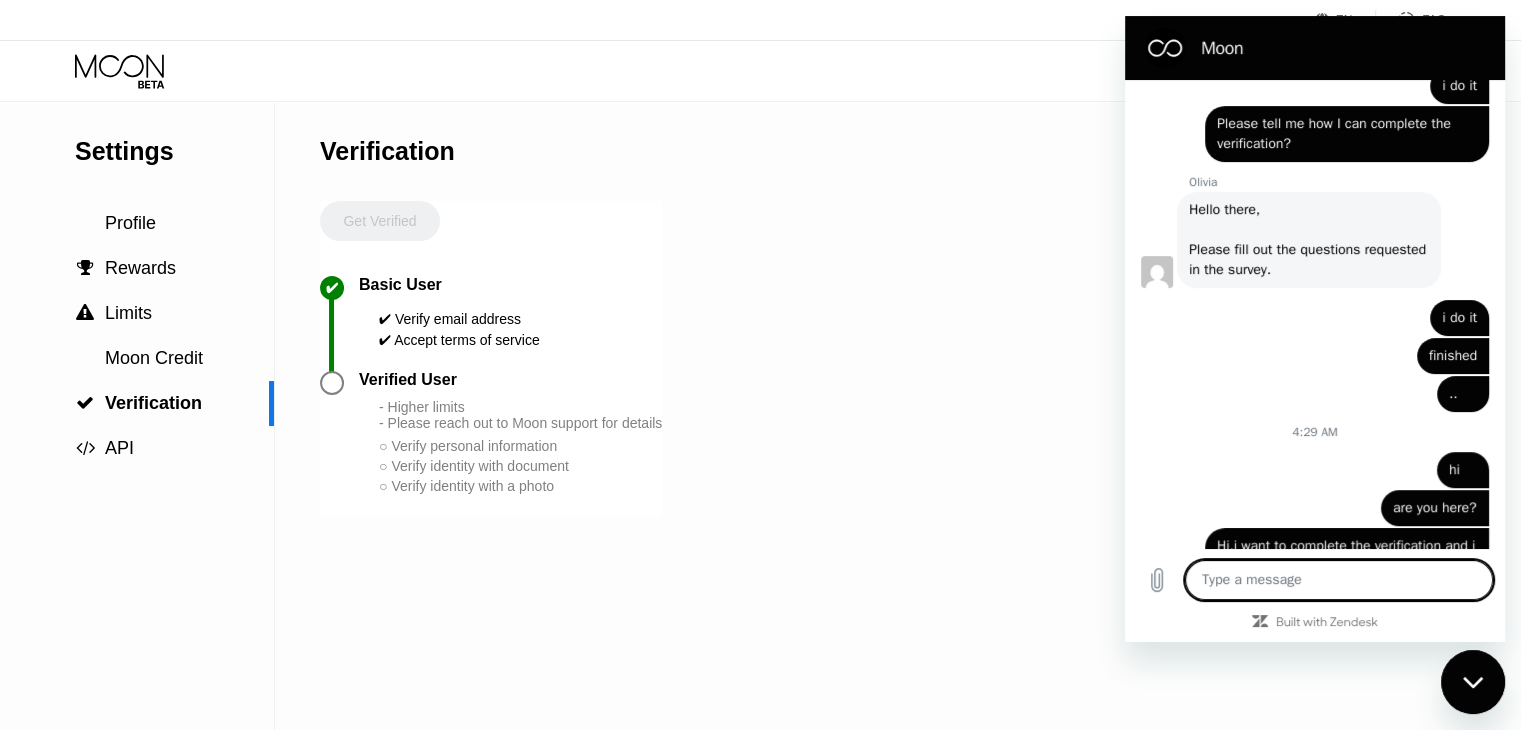 scroll, scrollTop: 0, scrollLeft: 0, axis: both 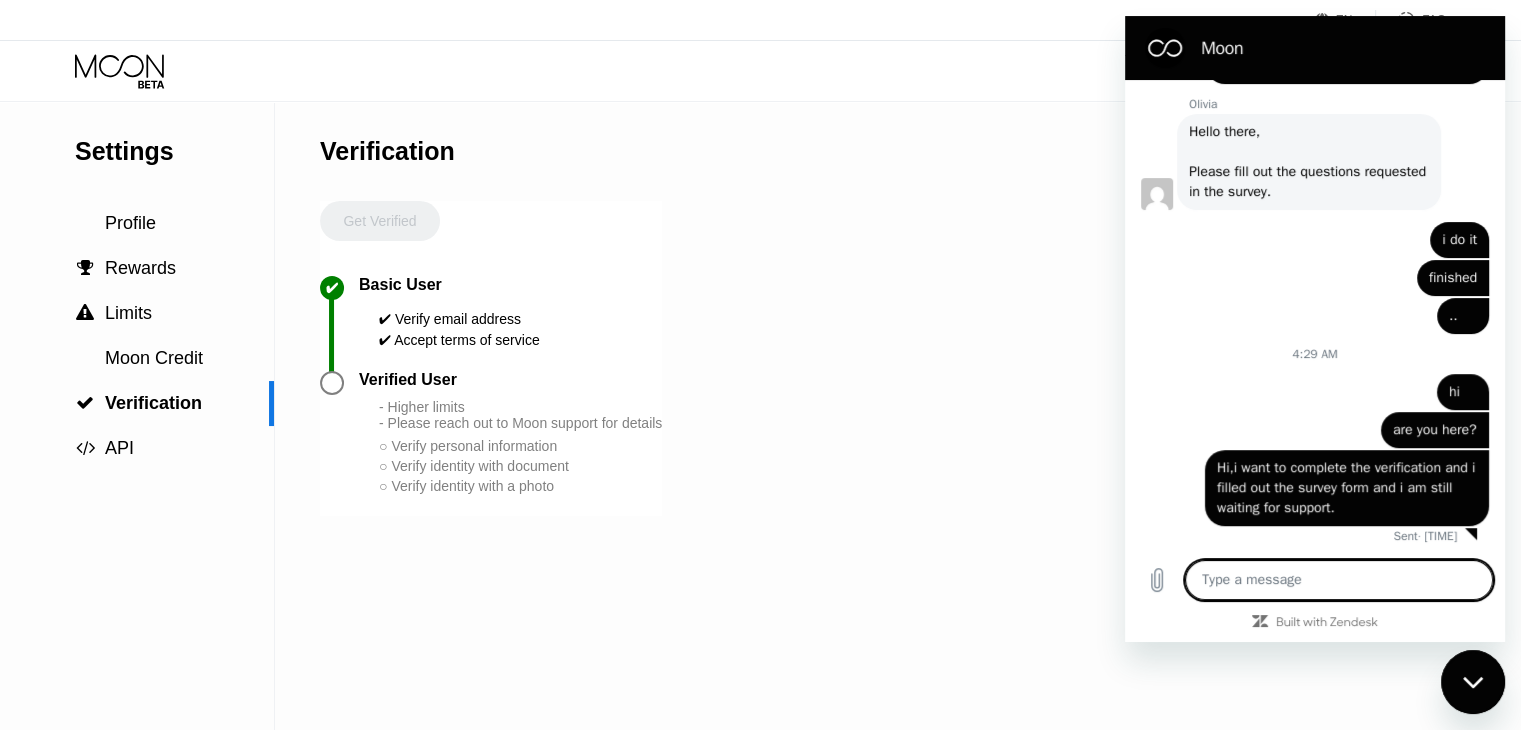 drag, startPoint x: 1497, startPoint y: 500, endPoint x: 2630, endPoint y: 565, distance: 1134.863 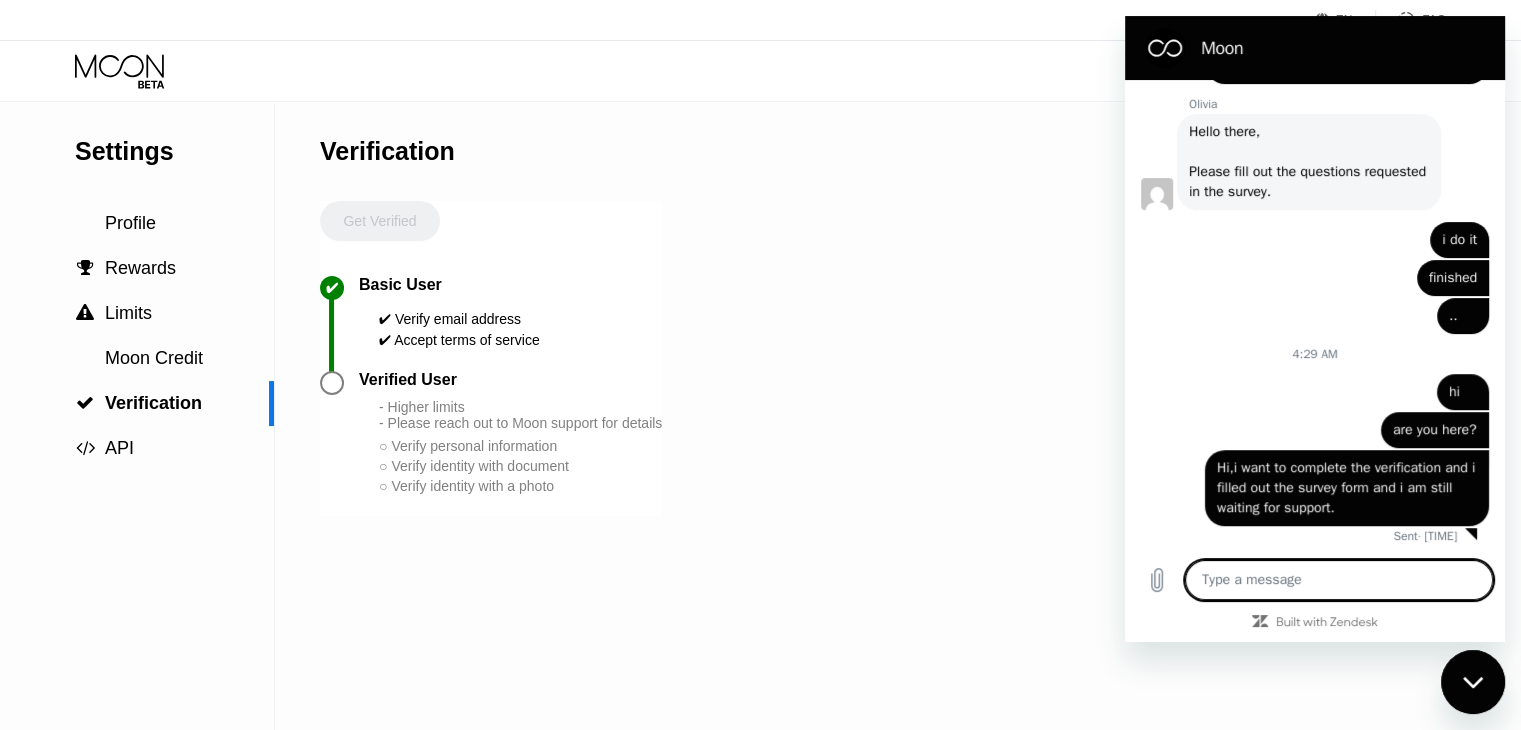 click at bounding box center (1339, 580) 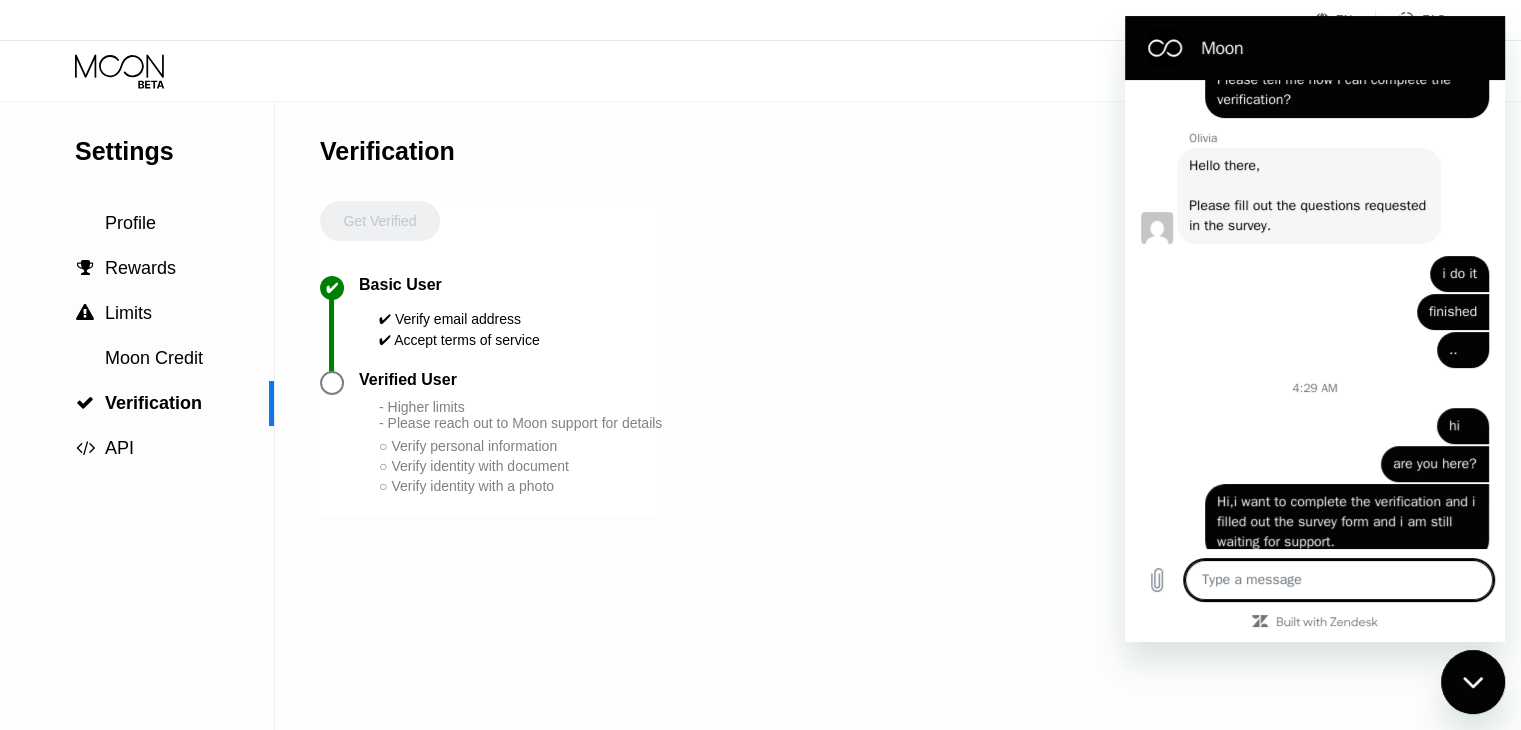 scroll, scrollTop: 910, scrollLeft: 0, axis: vertical 